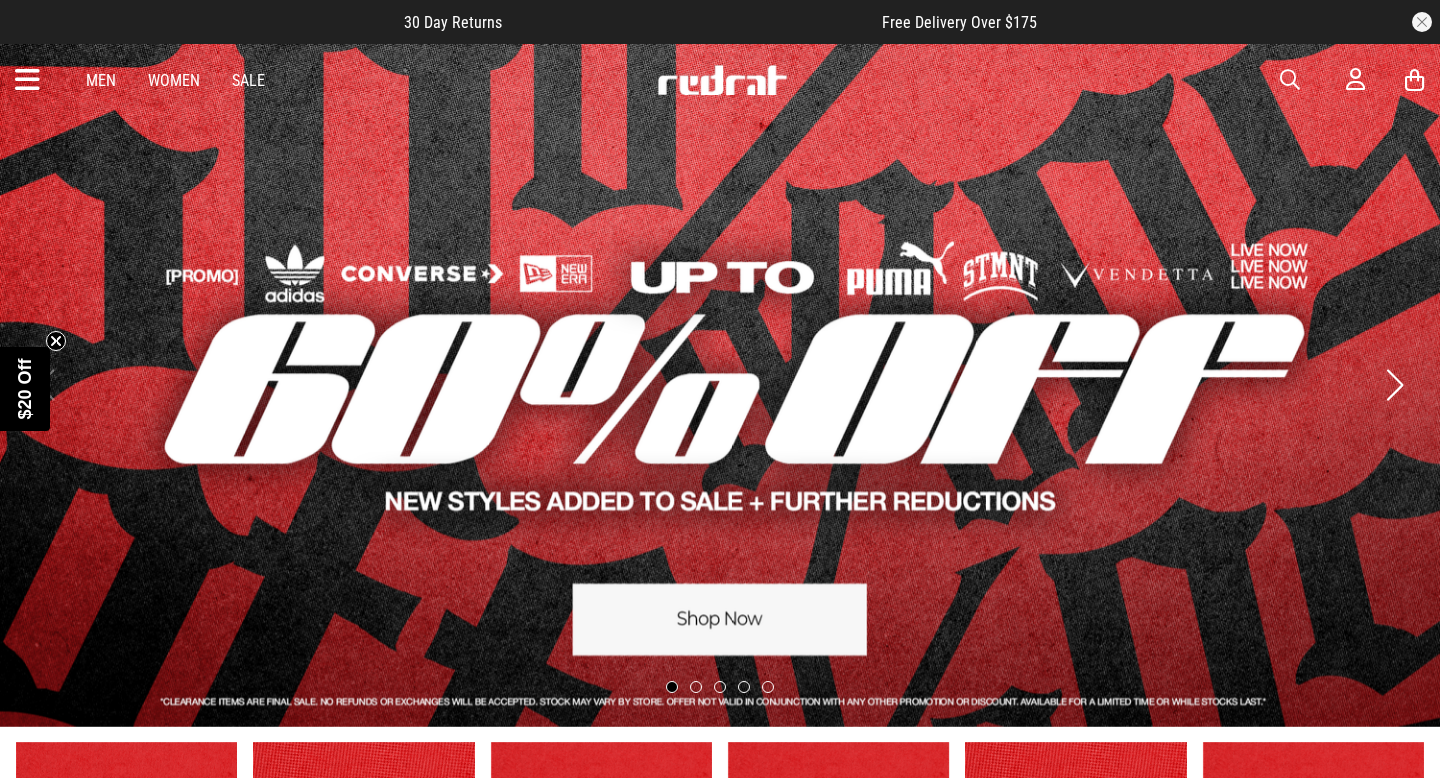 scroll, scrollTop: 0, scrollLeft: 0, axis: both 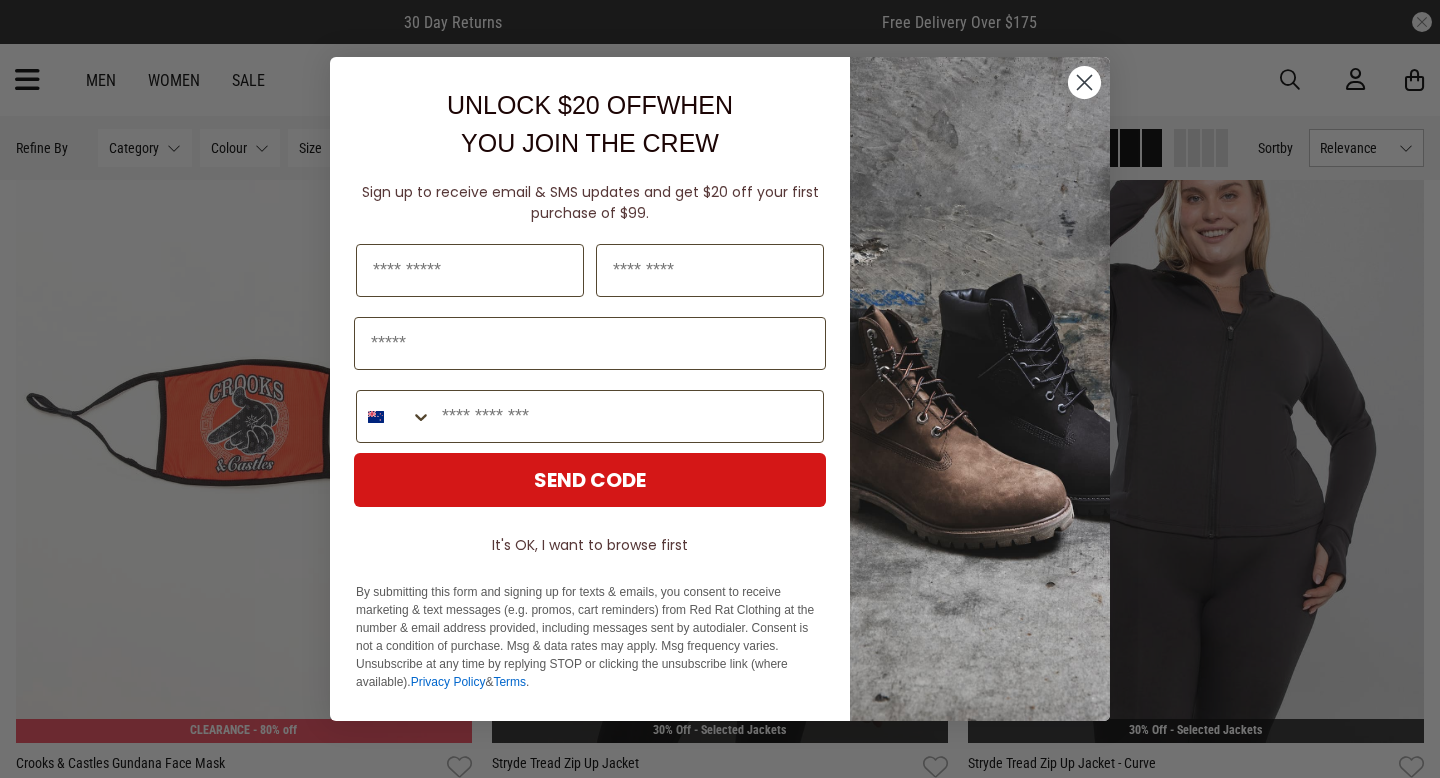 click on "Close dialog" 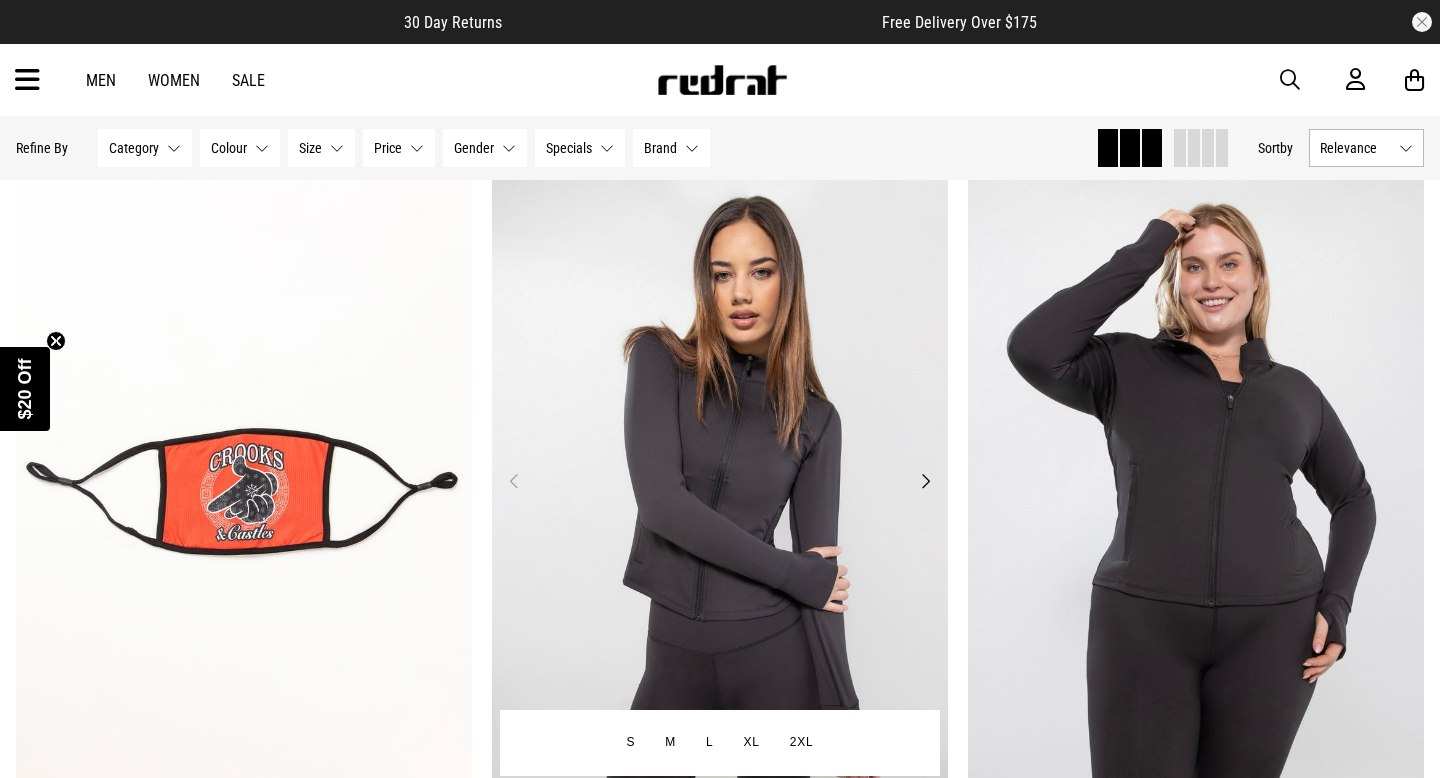 scroll, scrollTop: 4833, scrollLeft: 0, axis: vertical 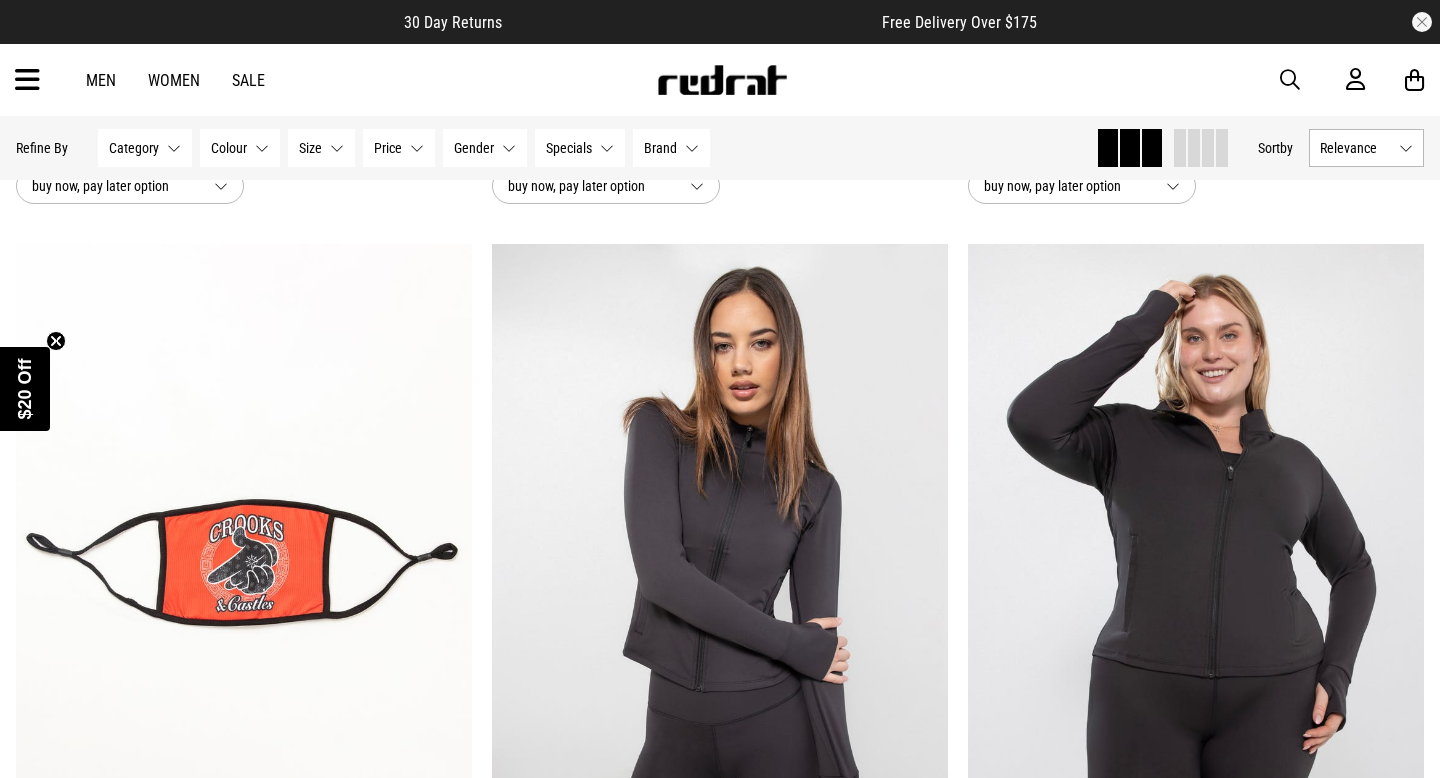 click on "Men" at bounding box center (101, 80) 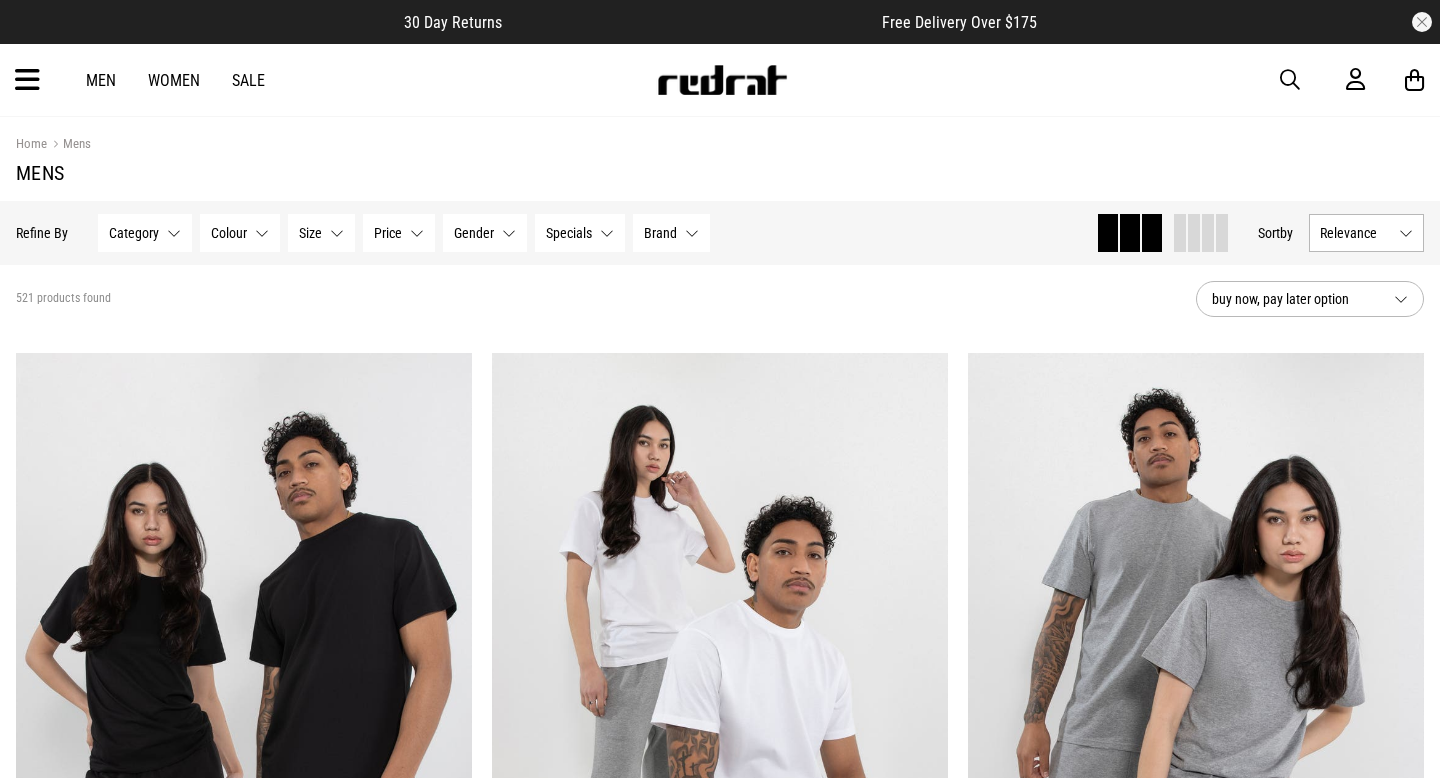 scroll, scrollTop: 0, scrollLeft: 0, axis: both 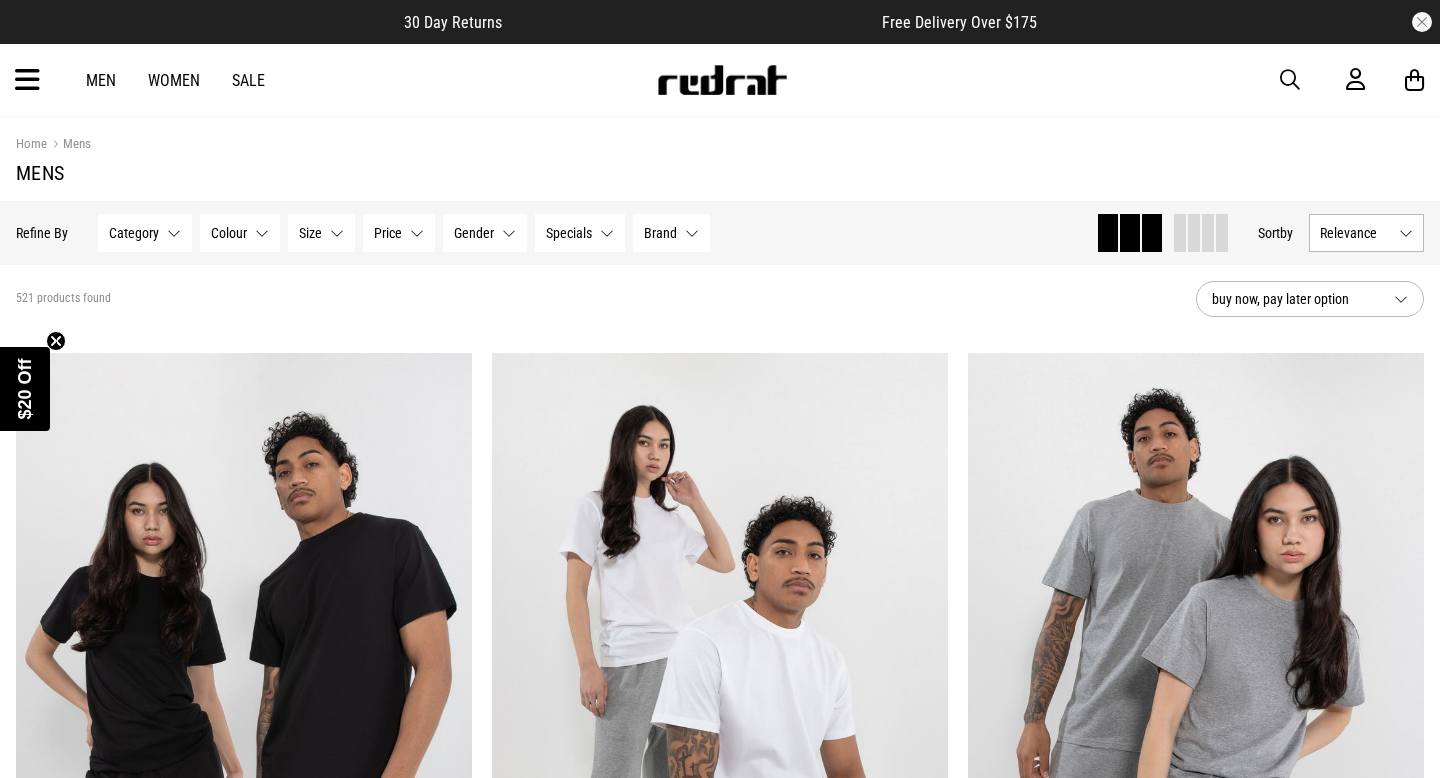 click at bounding box center (27, 80) 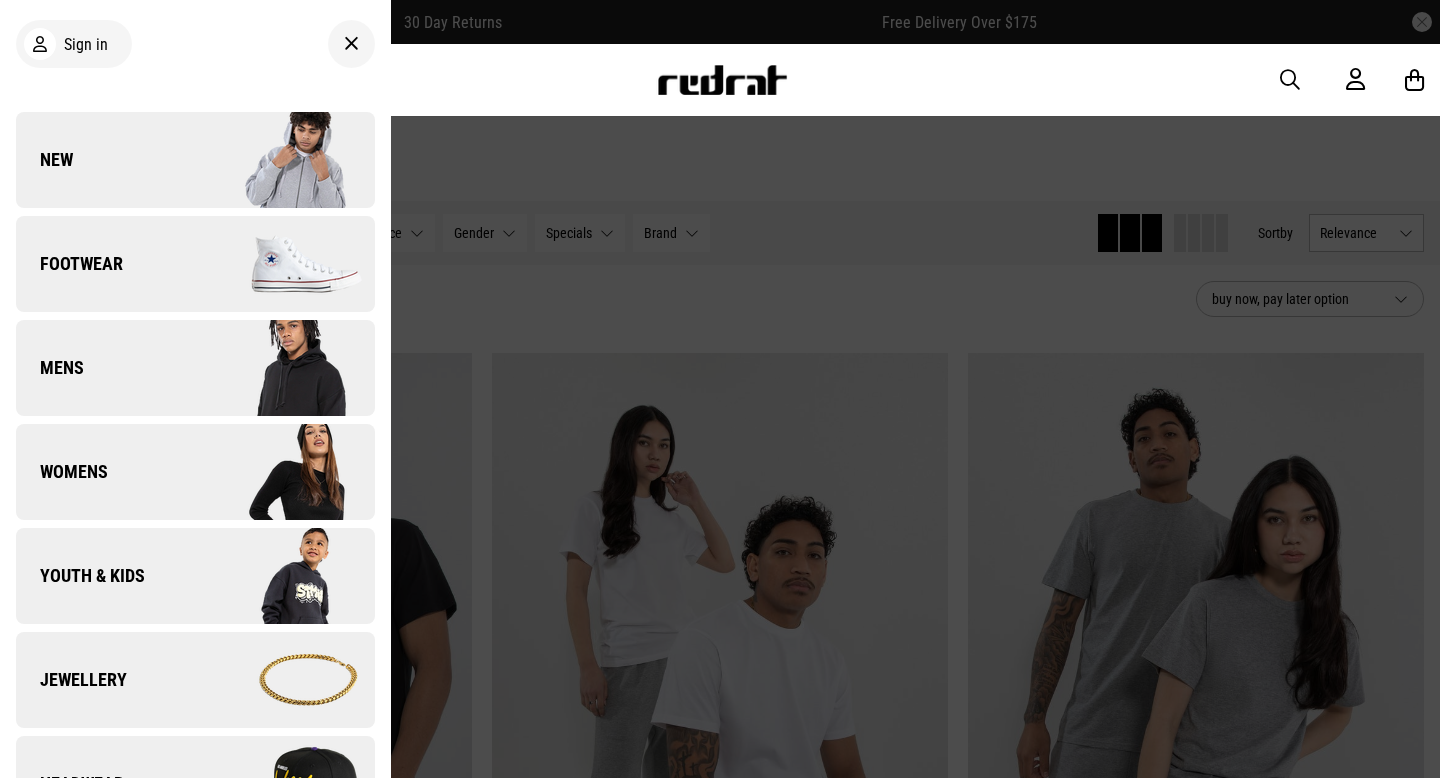 click at bounding box center [720, 389] 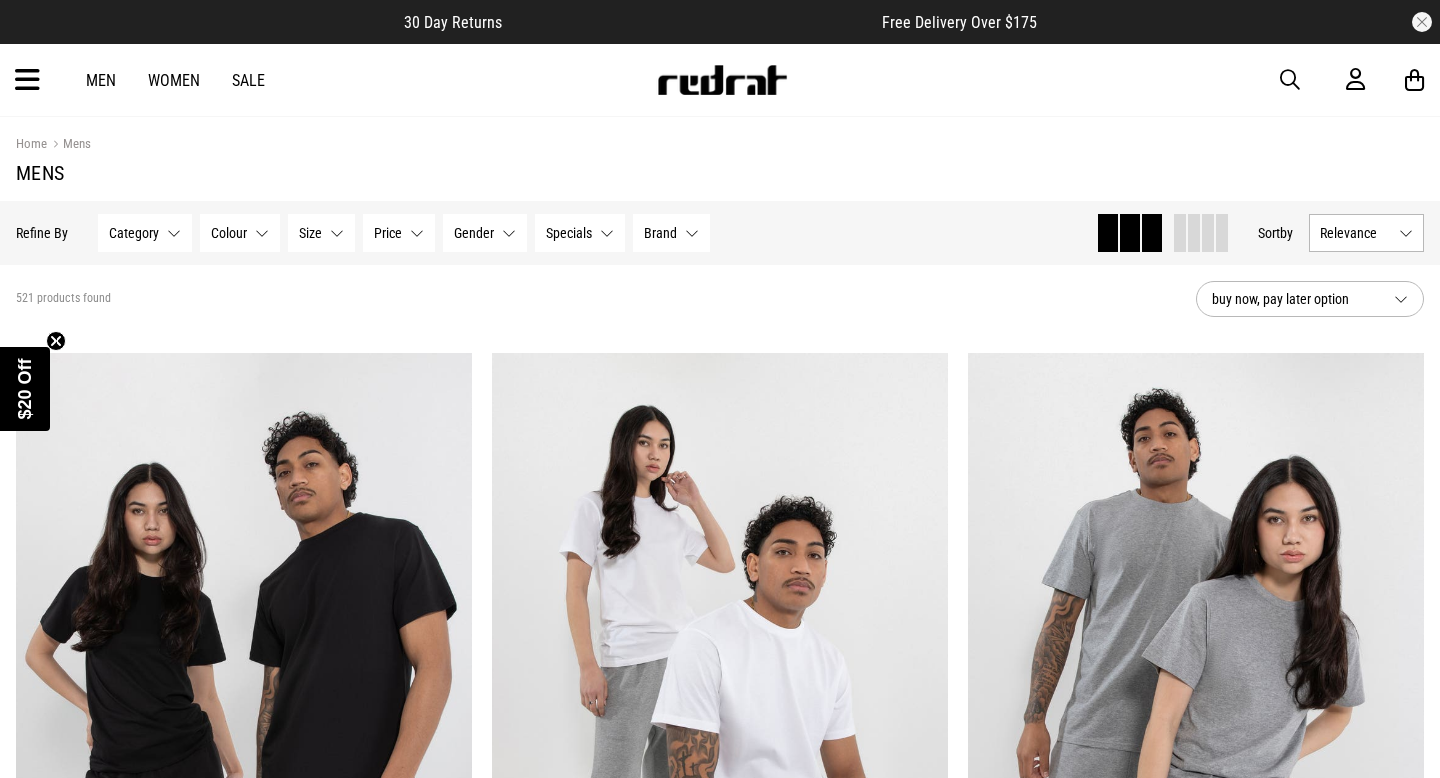 click on "Relevance" at bounding box center (1355, 233) 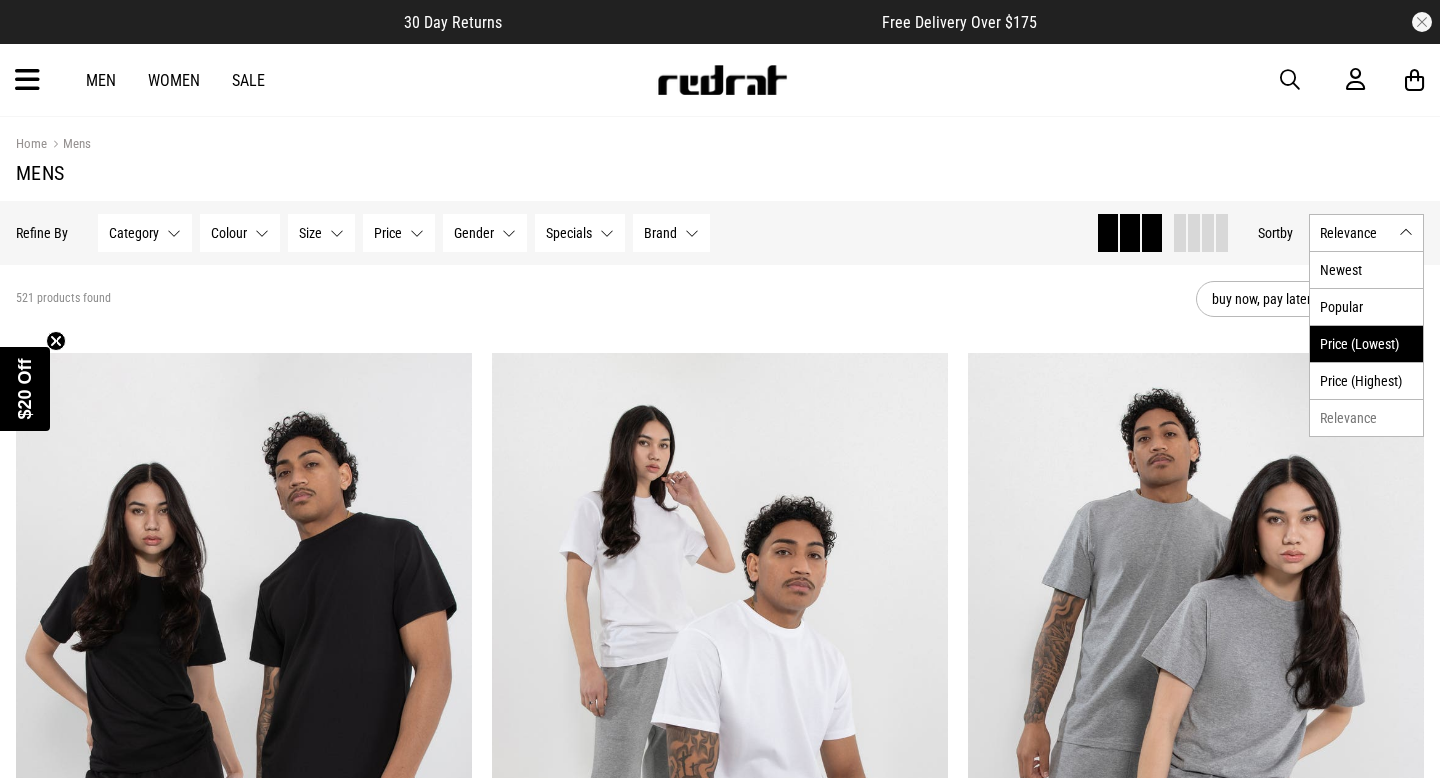 click on "Price (Lowest)" at bounding box center [1366, 343] 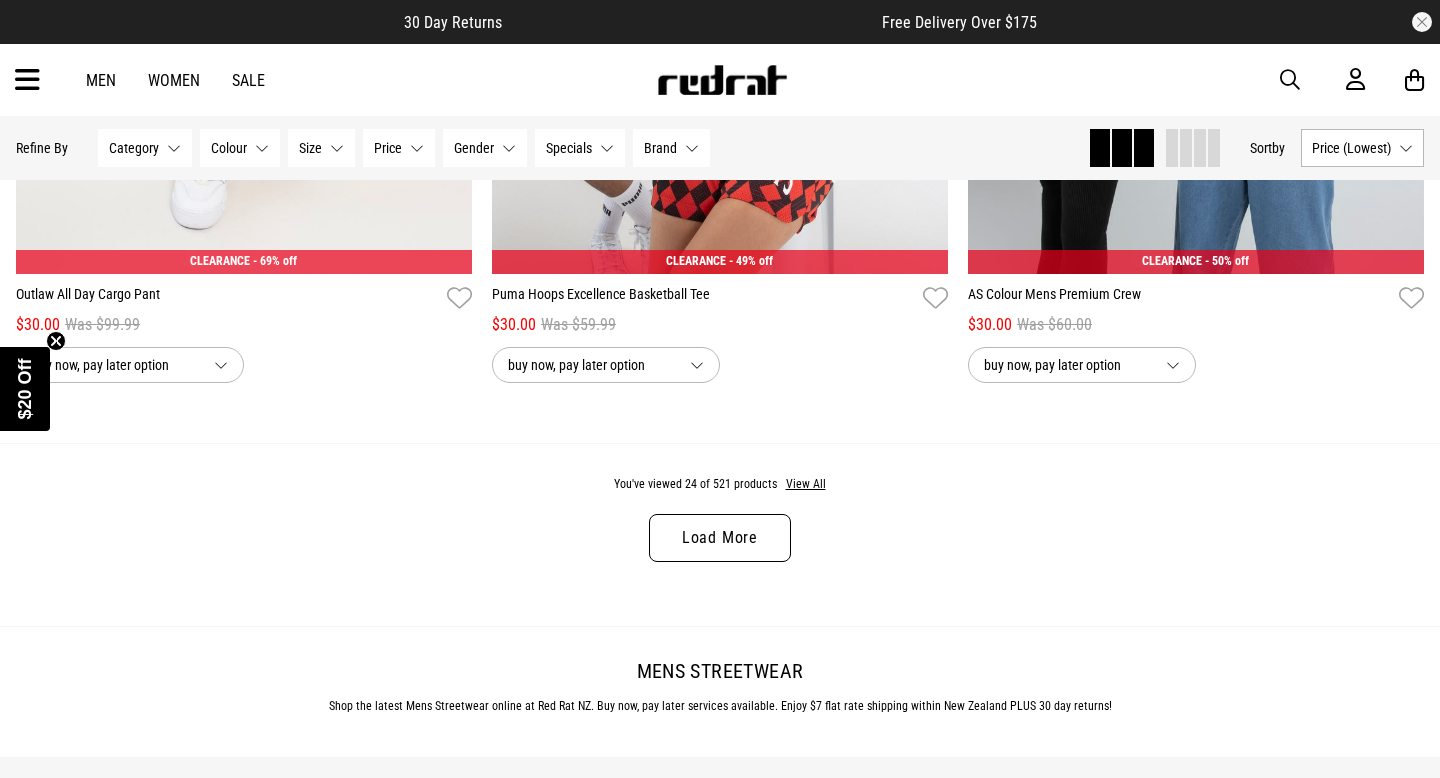 scroll, scrollTop: 6332, scrollLeft: 0, axis: vertical 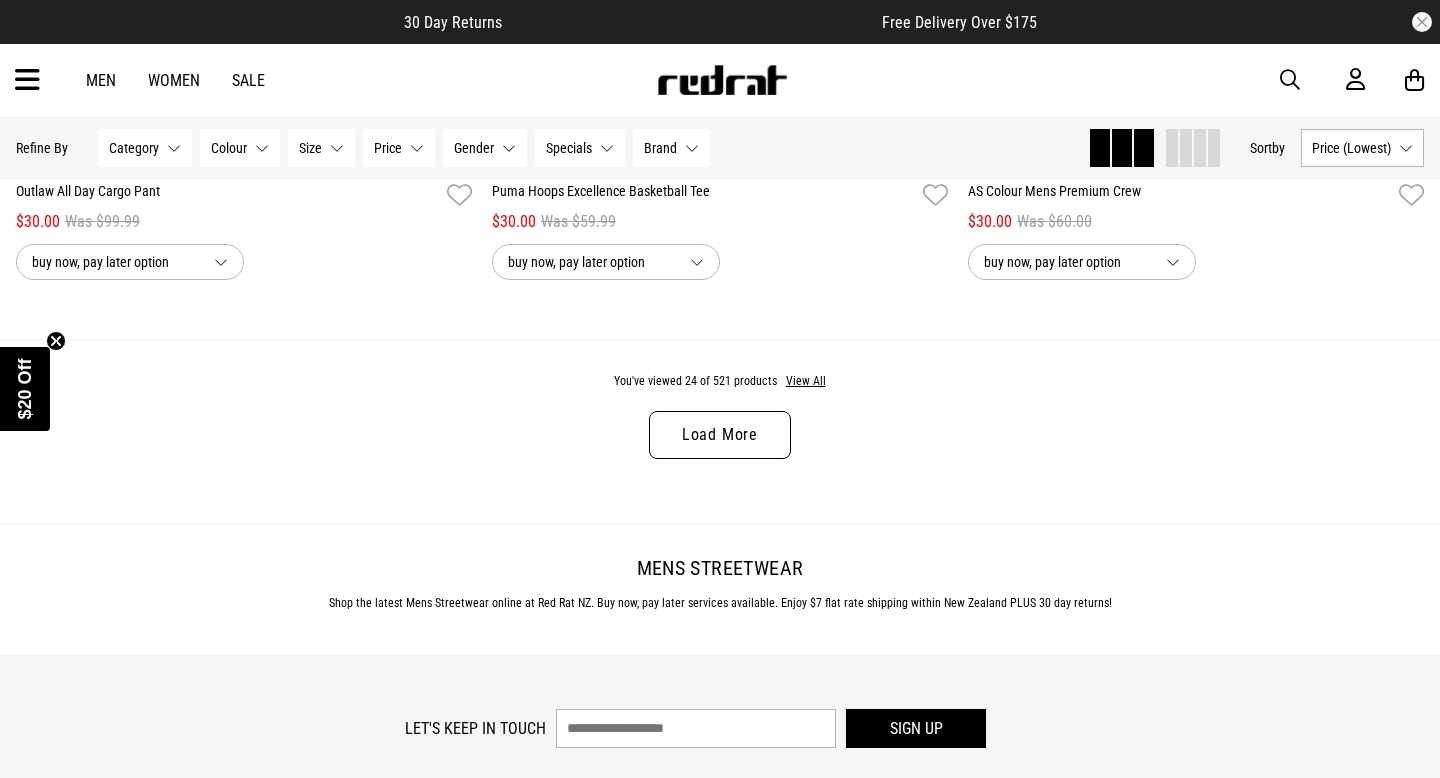 click on "Load More" at bounding box center [720, 435] 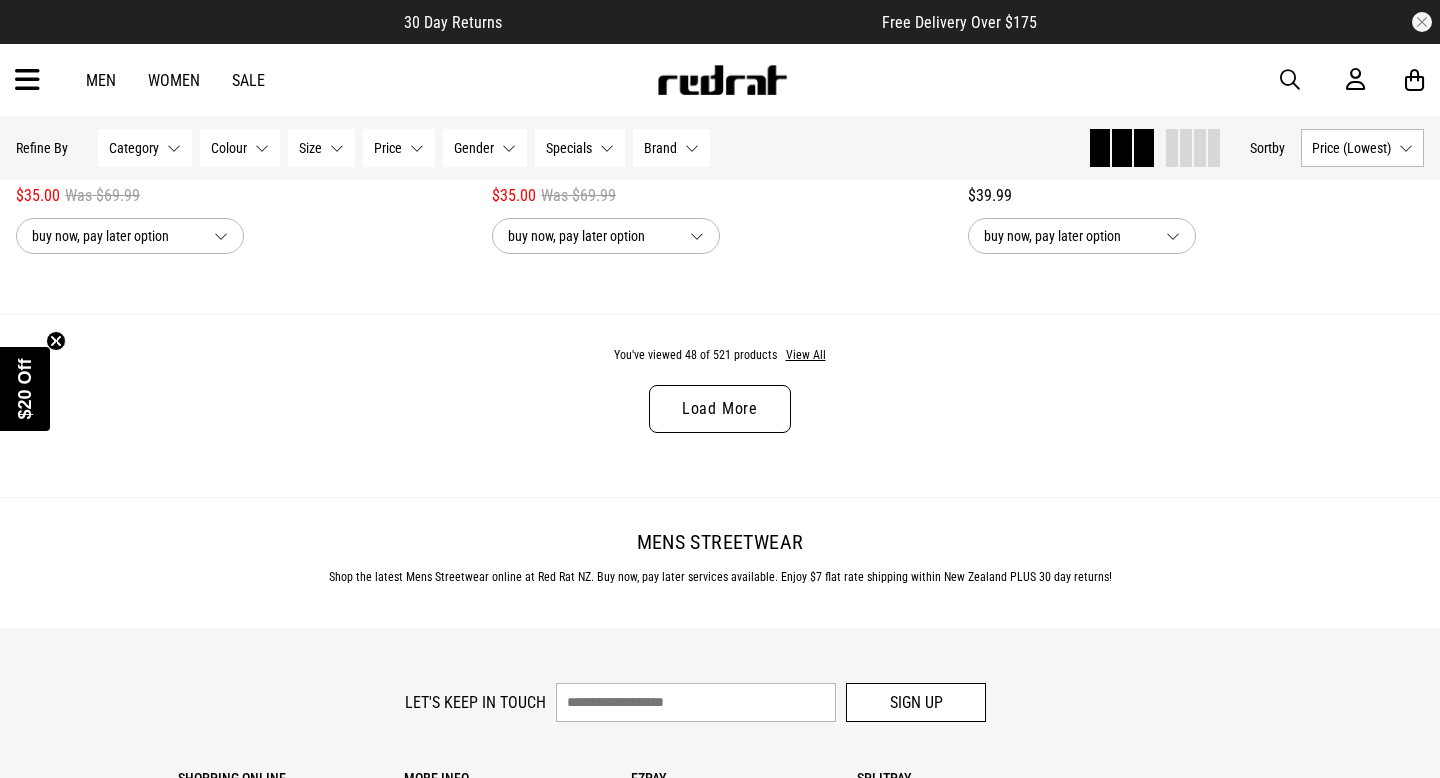 scroll, scrollTop: 12594, scrollLeft: 0, axis: vertical 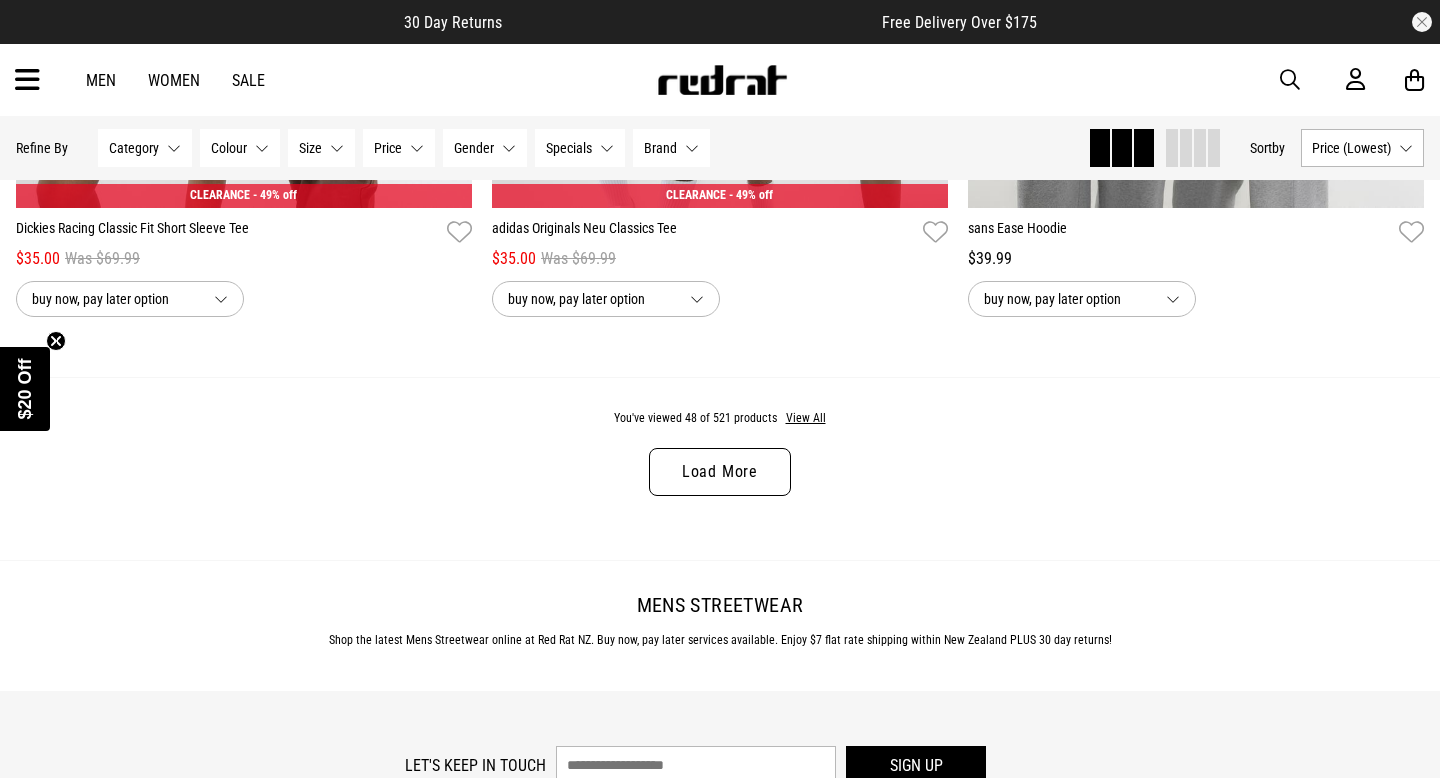 click on "Load More" at bounding box center [720, 472] 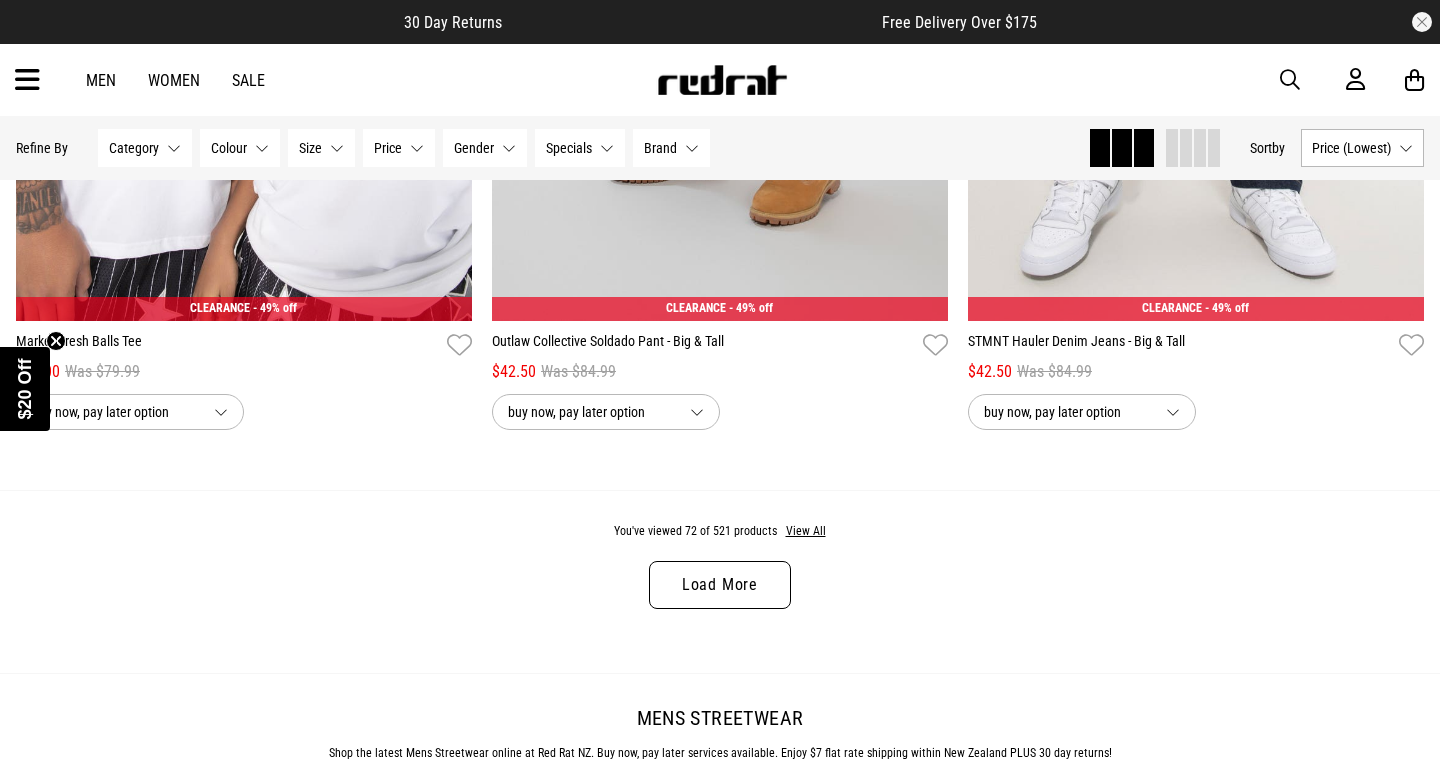 scroll, scrollTop: 18687, scrollLeft: 0, axis: vertical 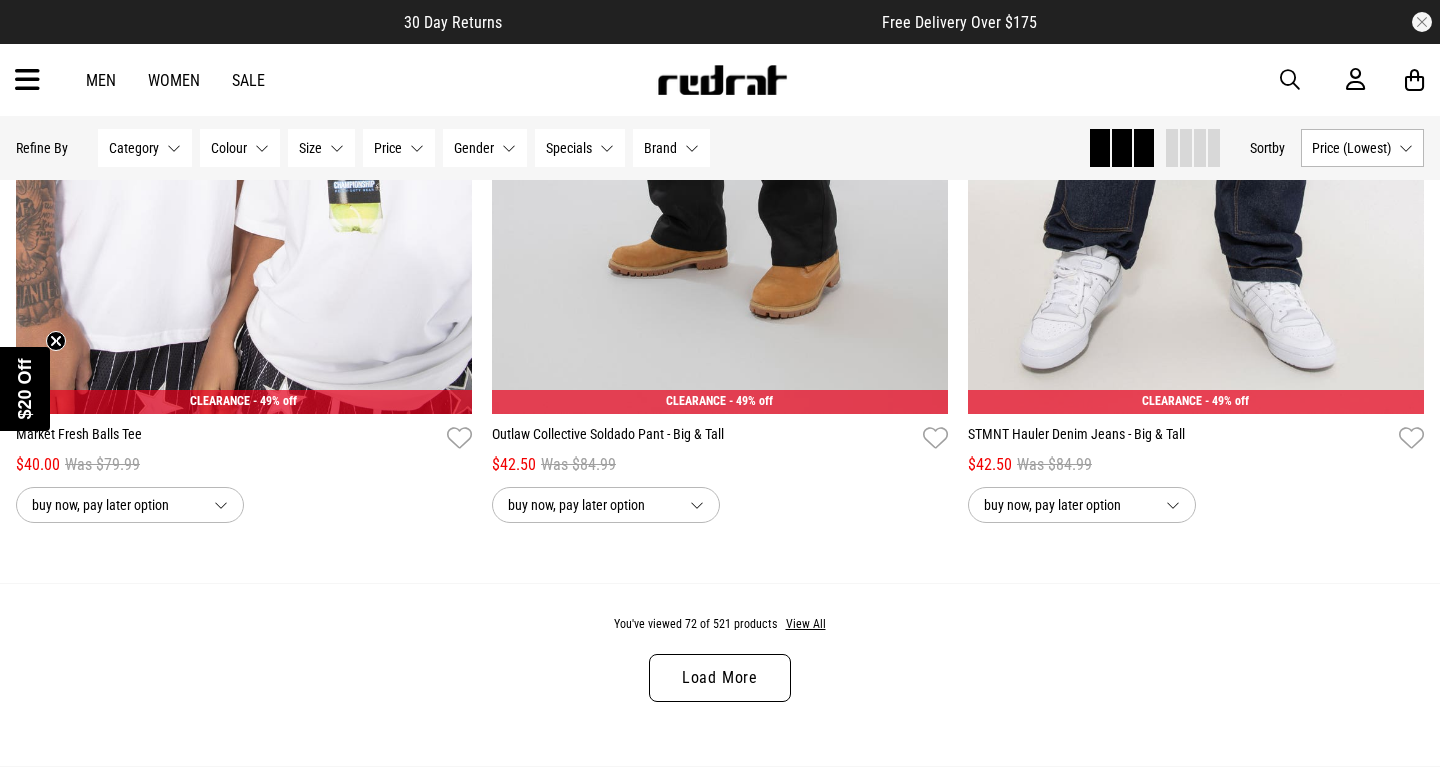 click on "Load More" at bounding box center [720, 678] 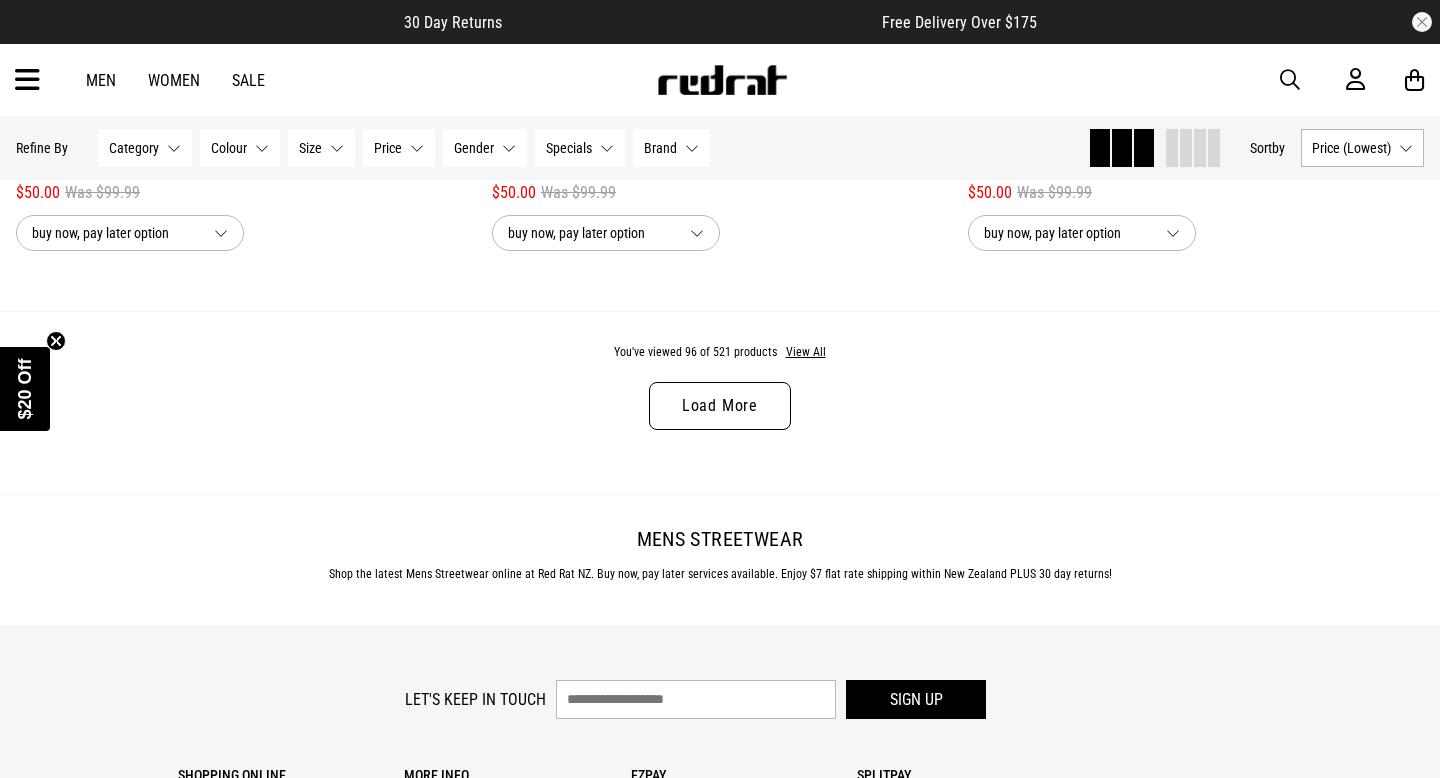 scroll, scrollTop: 25379, scrollLeft: 0, axis: vertical 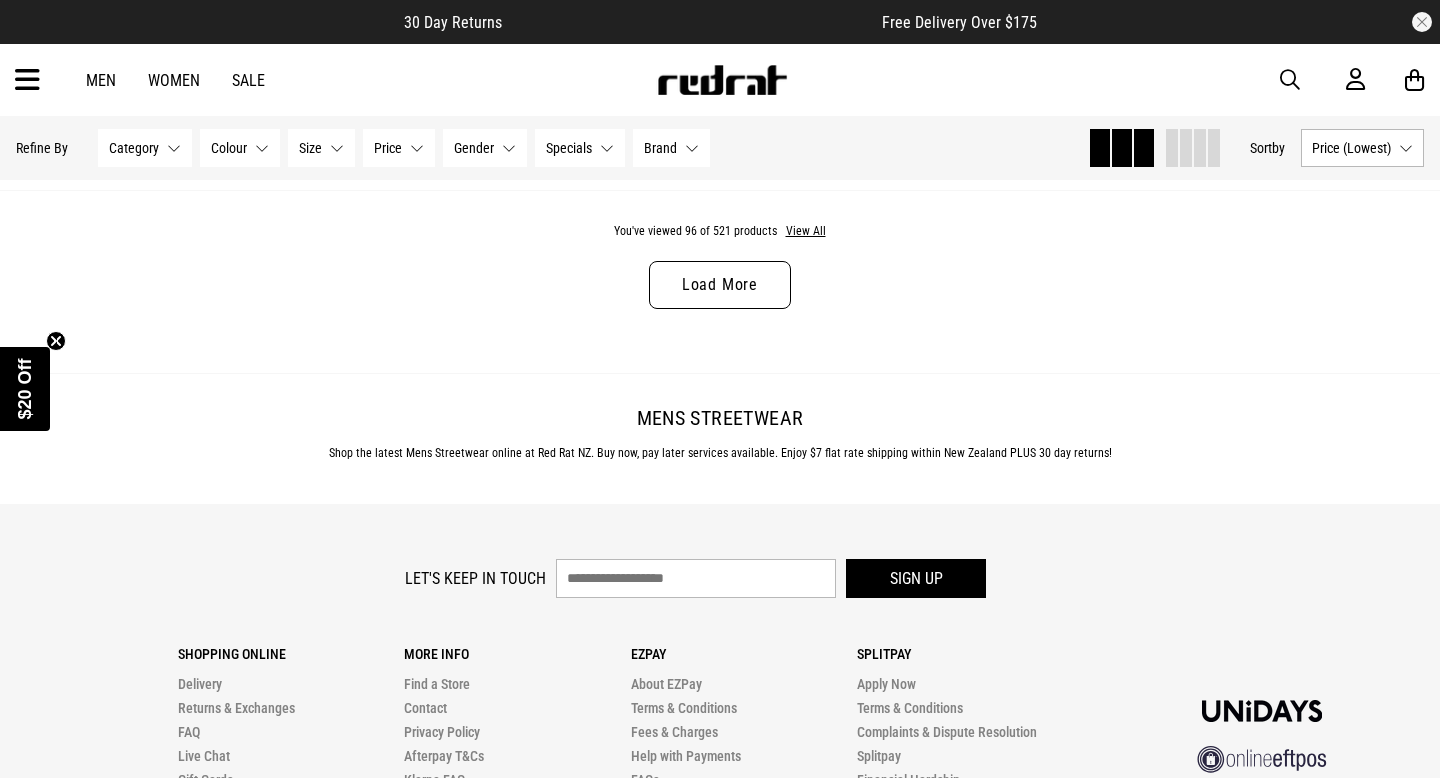 click on "Load More" at bounding box center (720, 285) 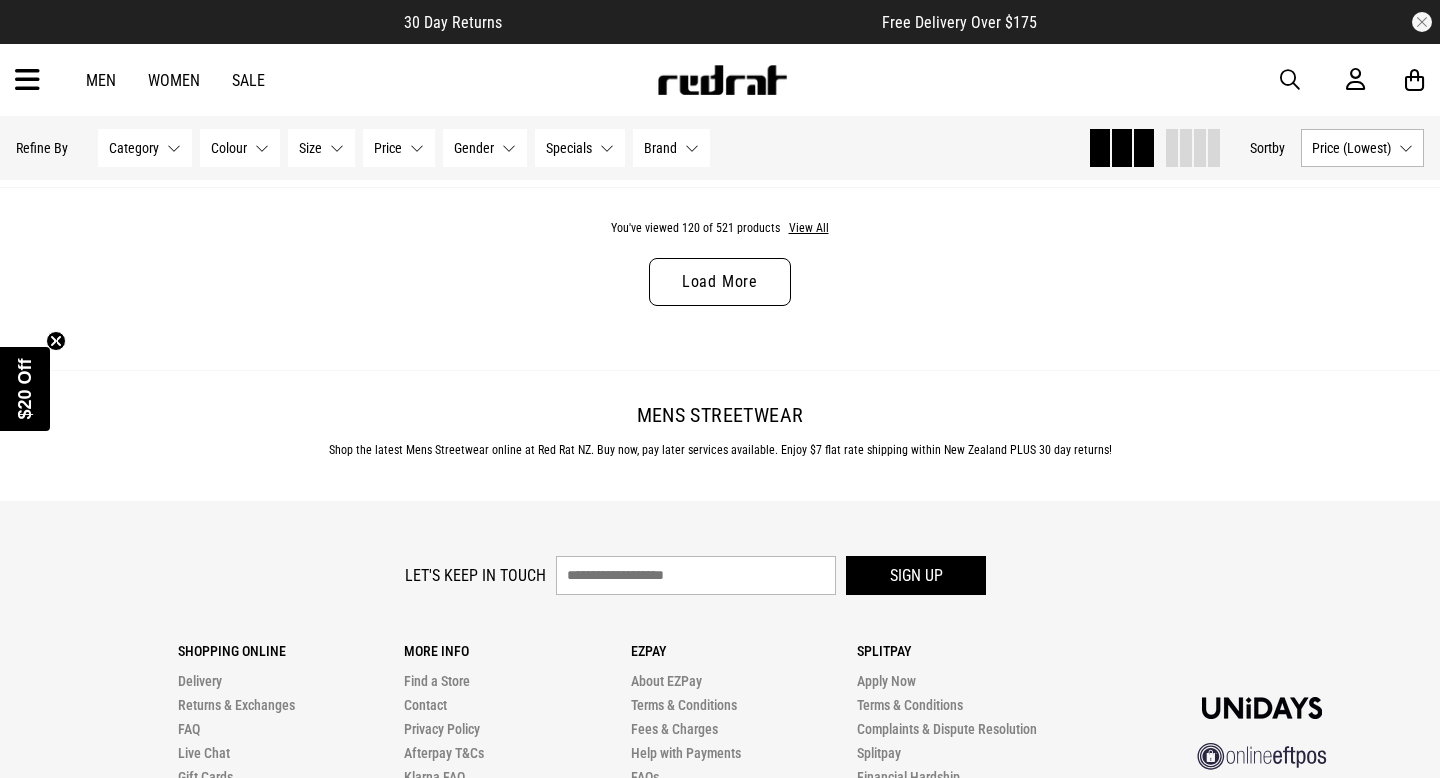 scroll, scrollTop: 31600, scrollLeft: 0, axis: vertical 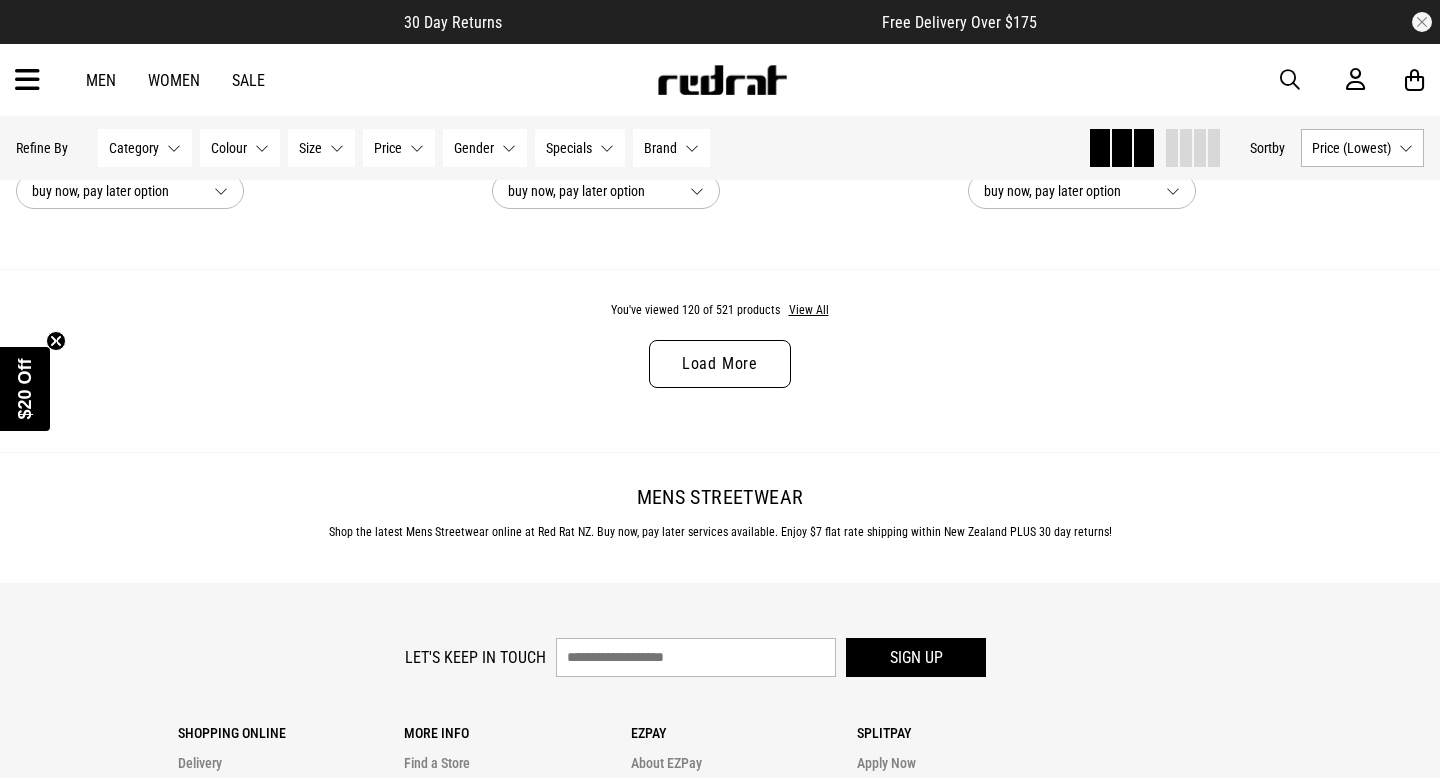 click on "Load More" at bounding box center [720, 364] 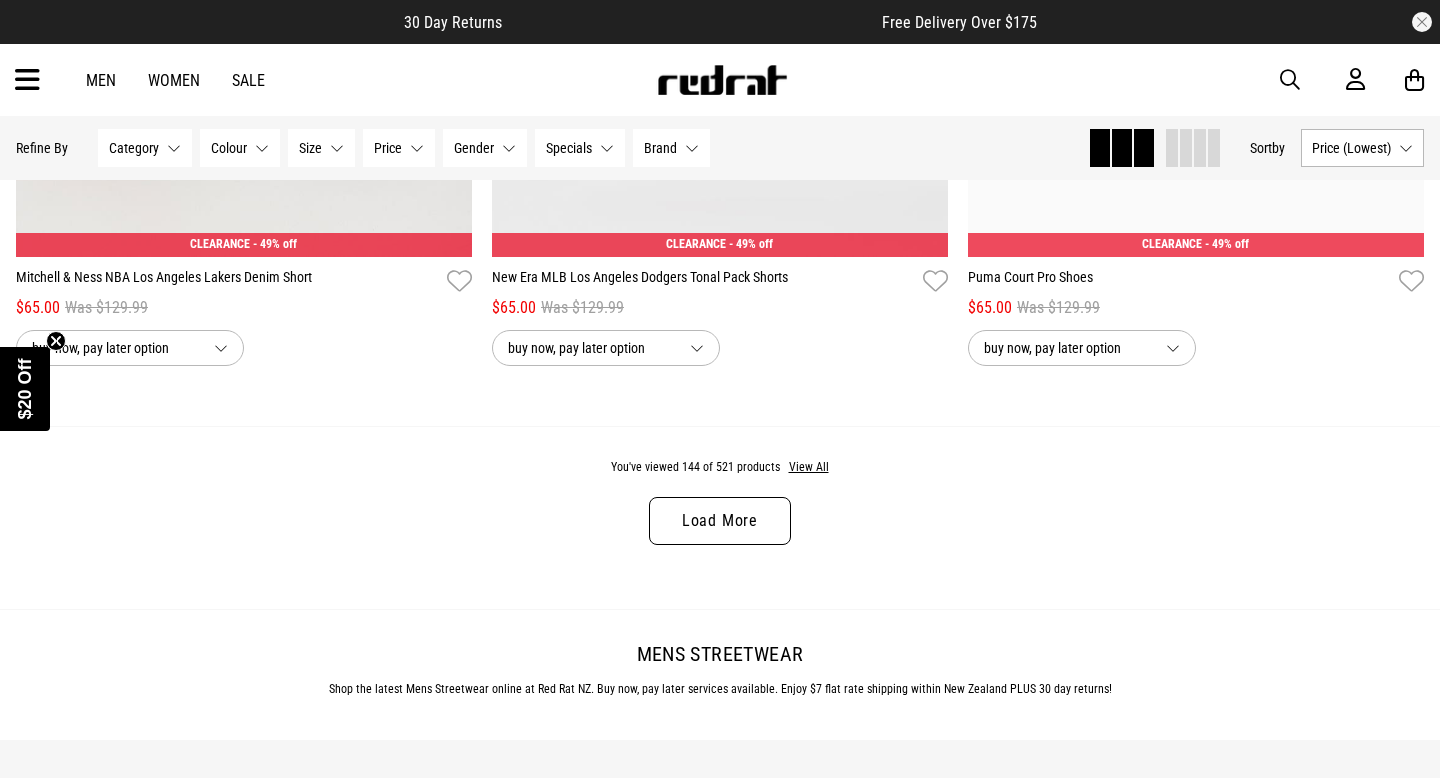 scroll, scrollTop: 37745, scrollLeft: 0, axis: vertical 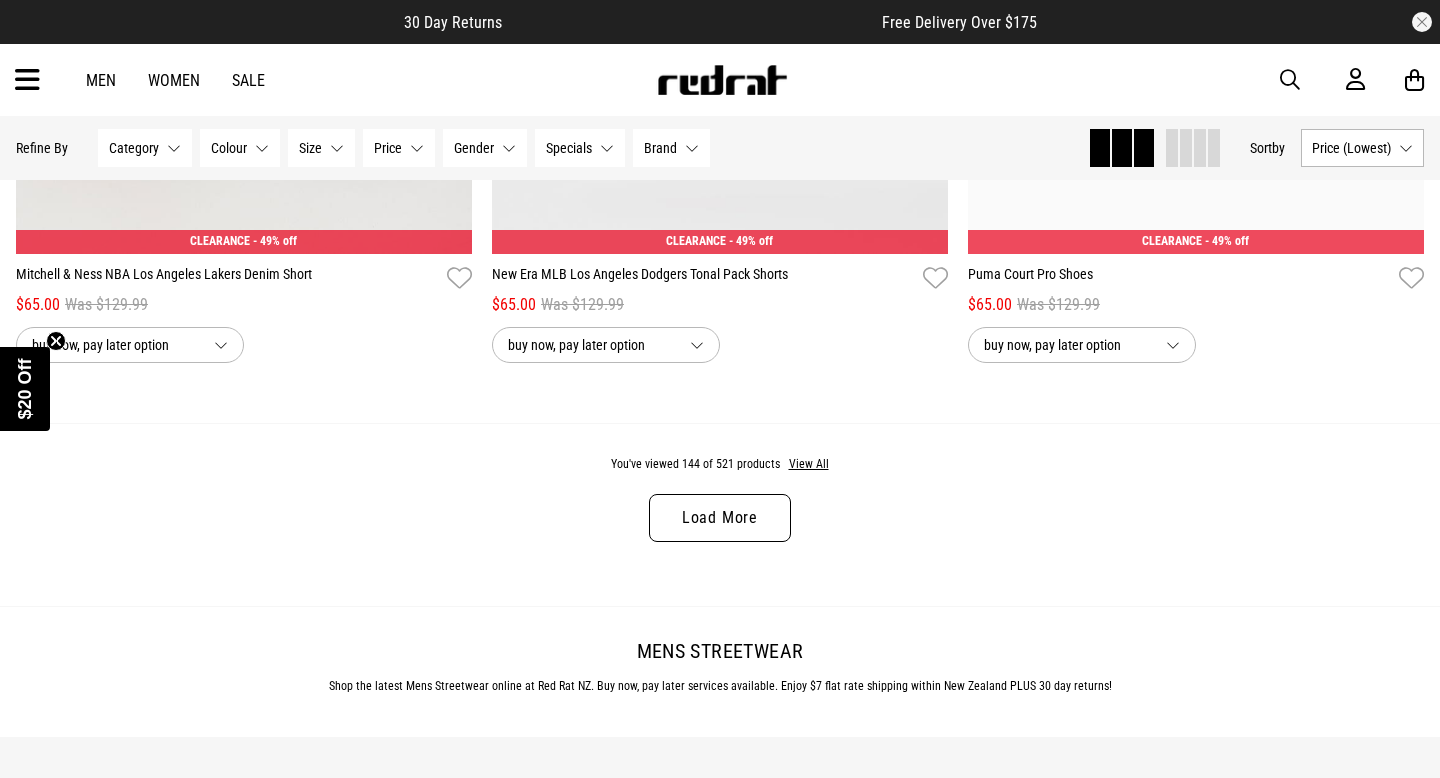 click on "Load More" at bounding box center (720, 518) 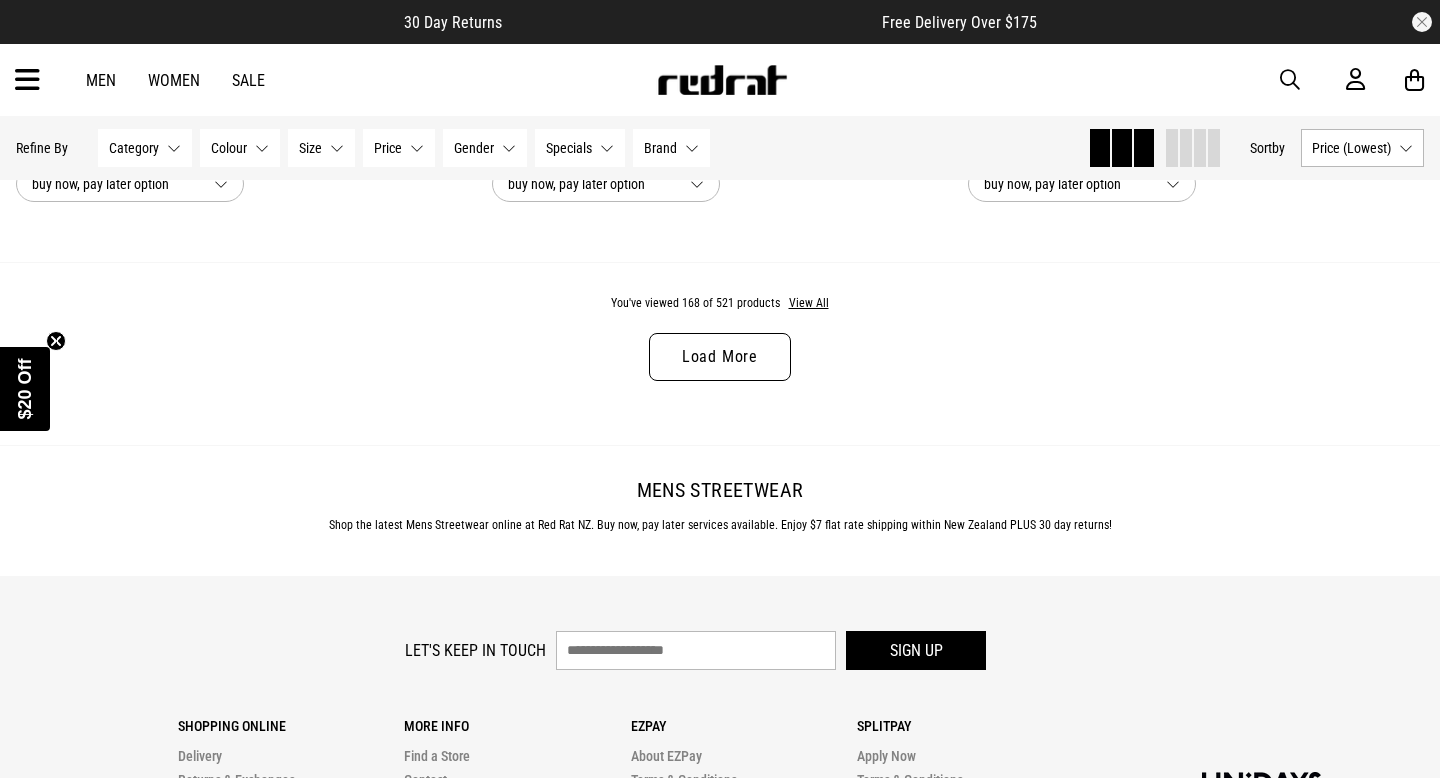 scroll, scrollTop: 44145, scrollLeft: 0, axis: vertical 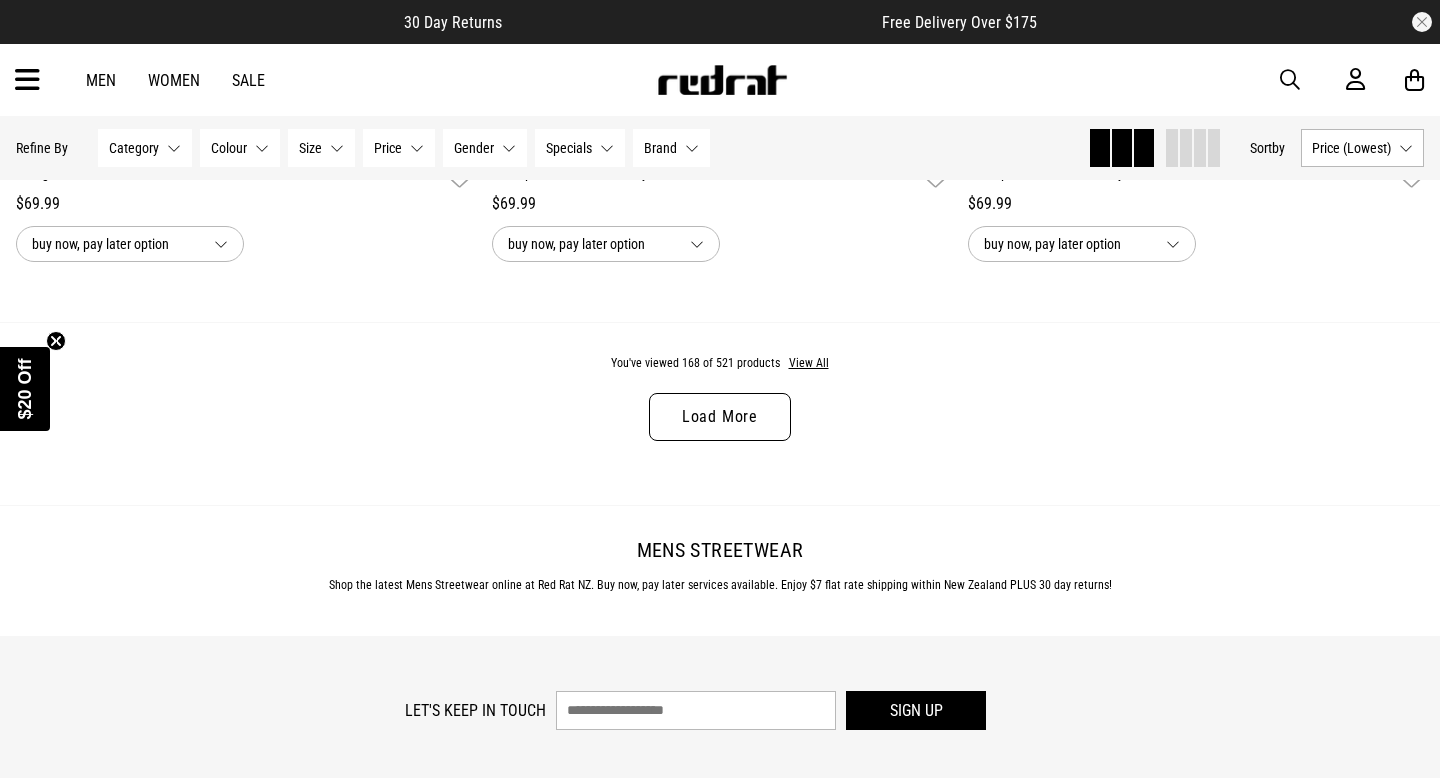 click on "Load More" at bounding box center [720, 417] 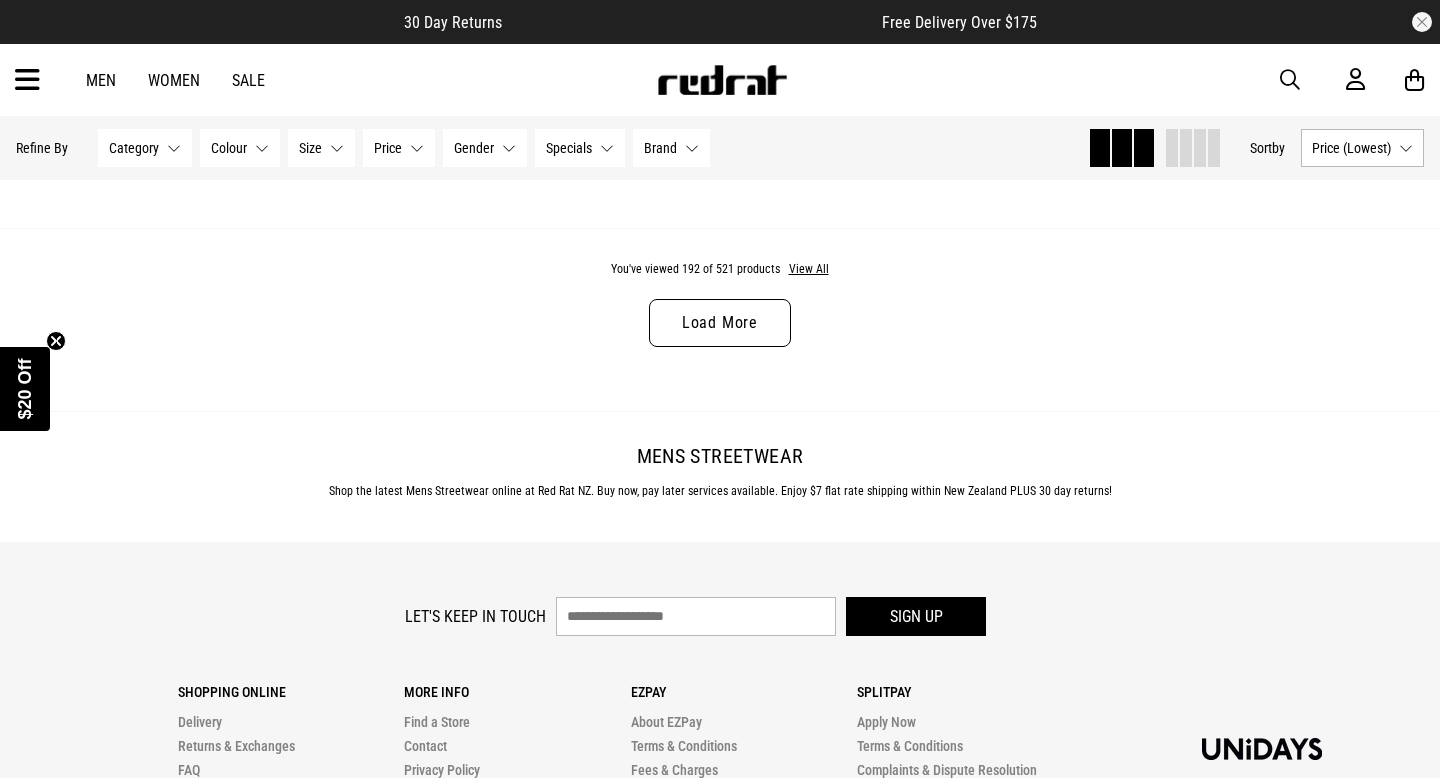 scroll, scrollTop: 50284, scrollLeft: 0, axis: vertical 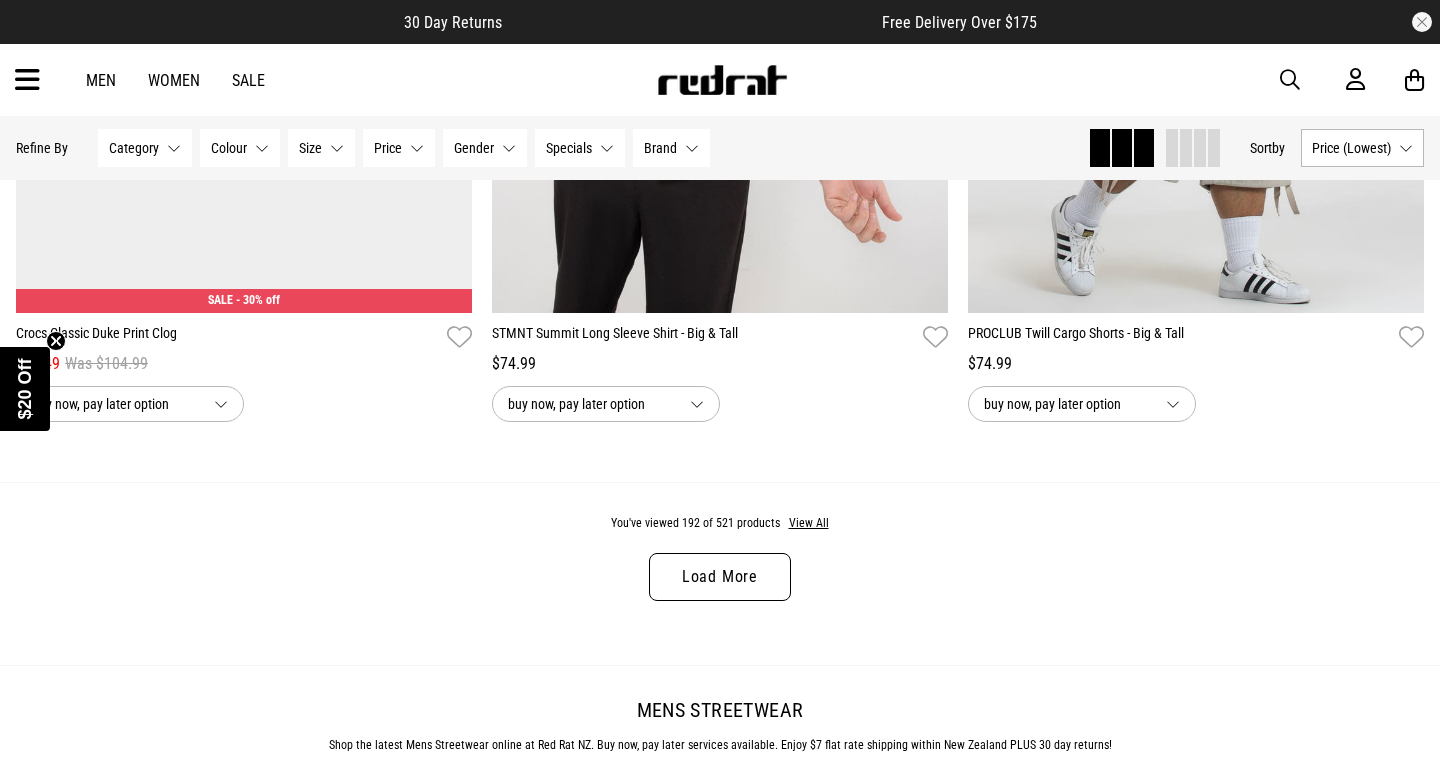 click on "Load More" at bounding box center (720, 577) 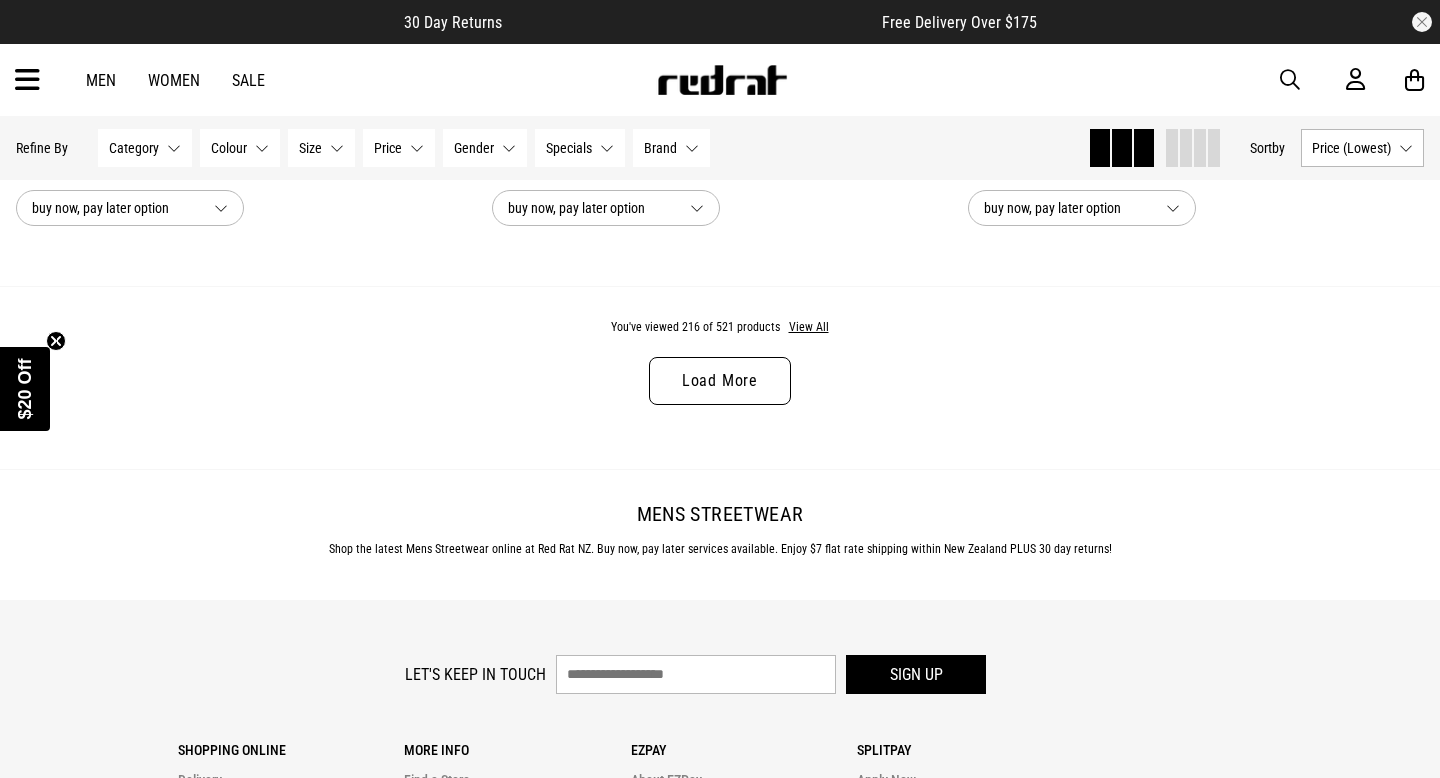 scroll, scrollTop: 56692, scrollLeft: 0, axis: vertical 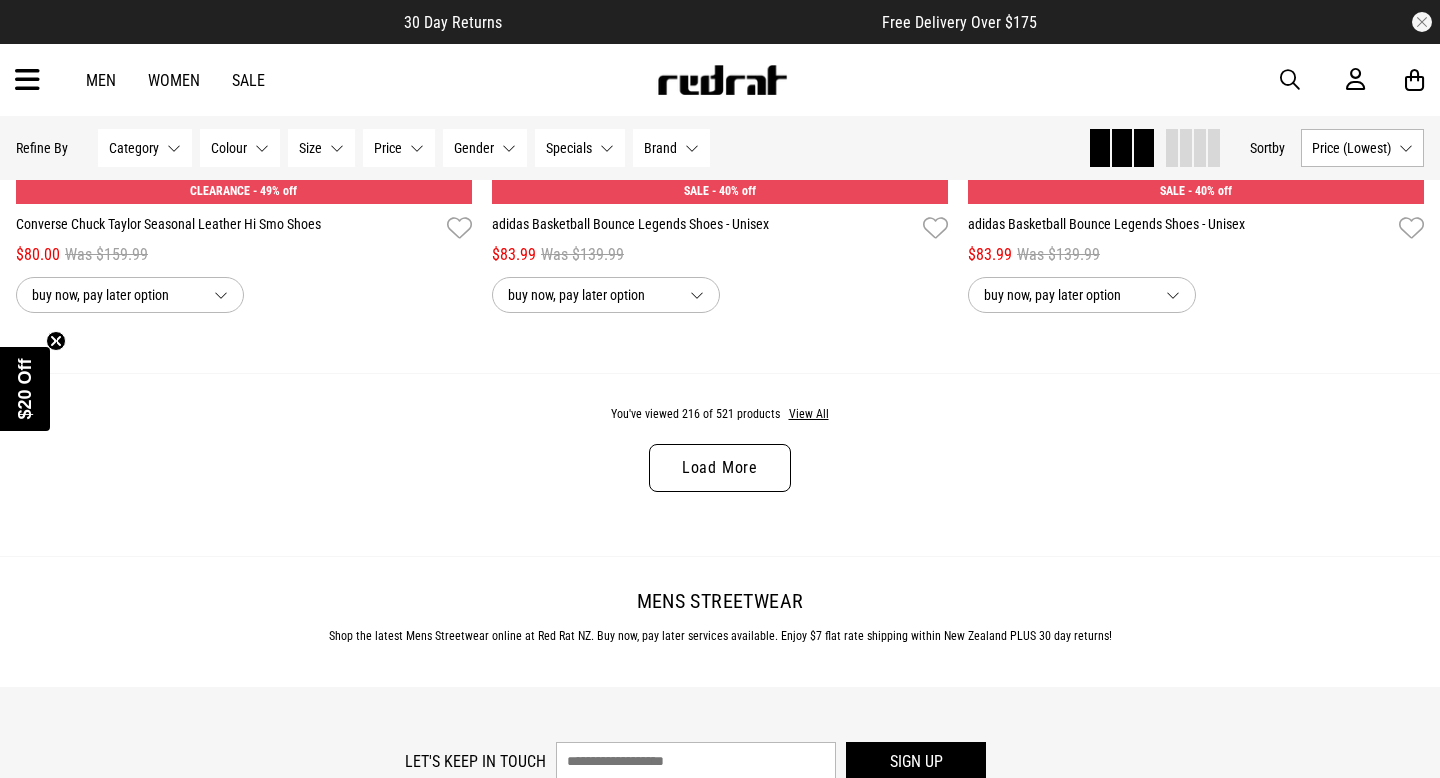 click on "Load More" at bounding box center (720, 468) 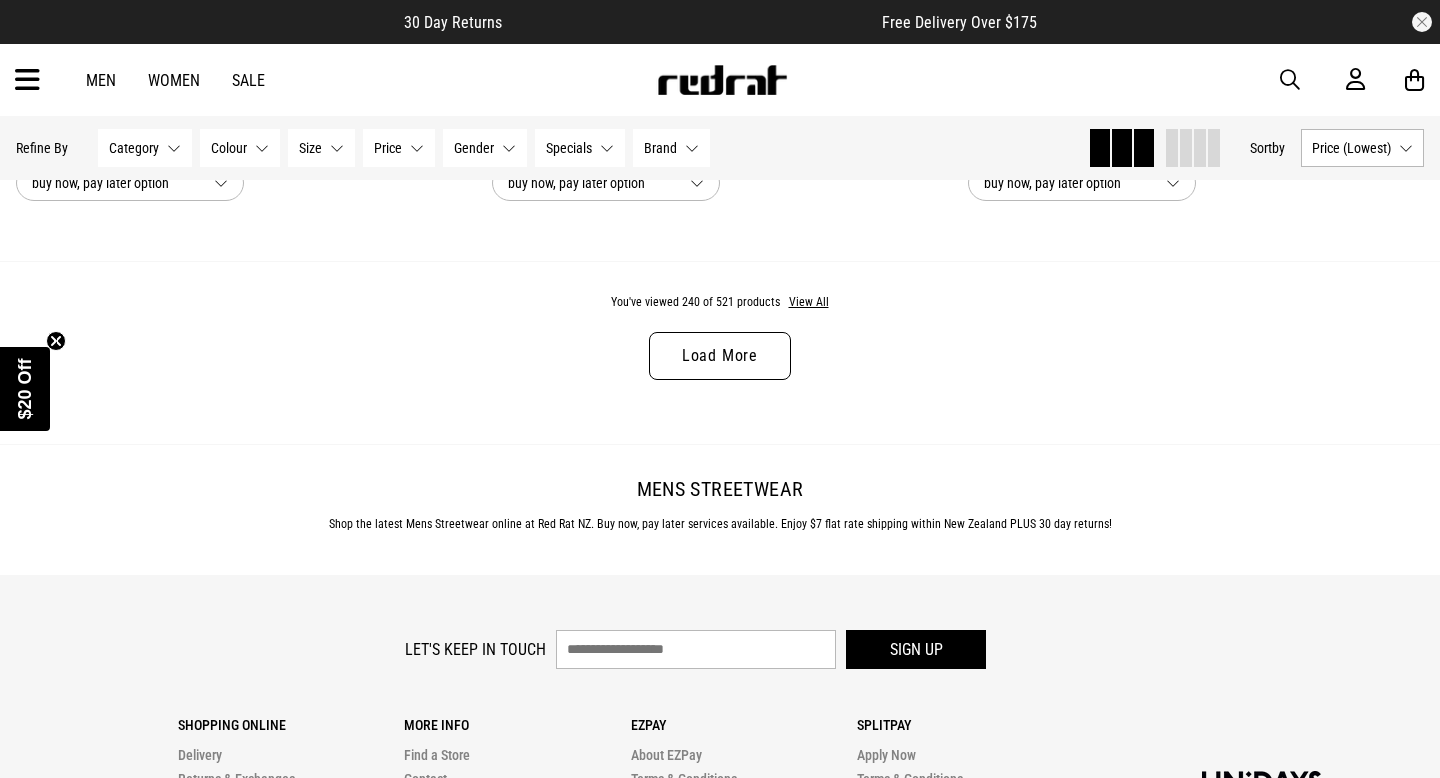 scroll, scrollTop: 62923, scrollLeft: 0, axis: vertical 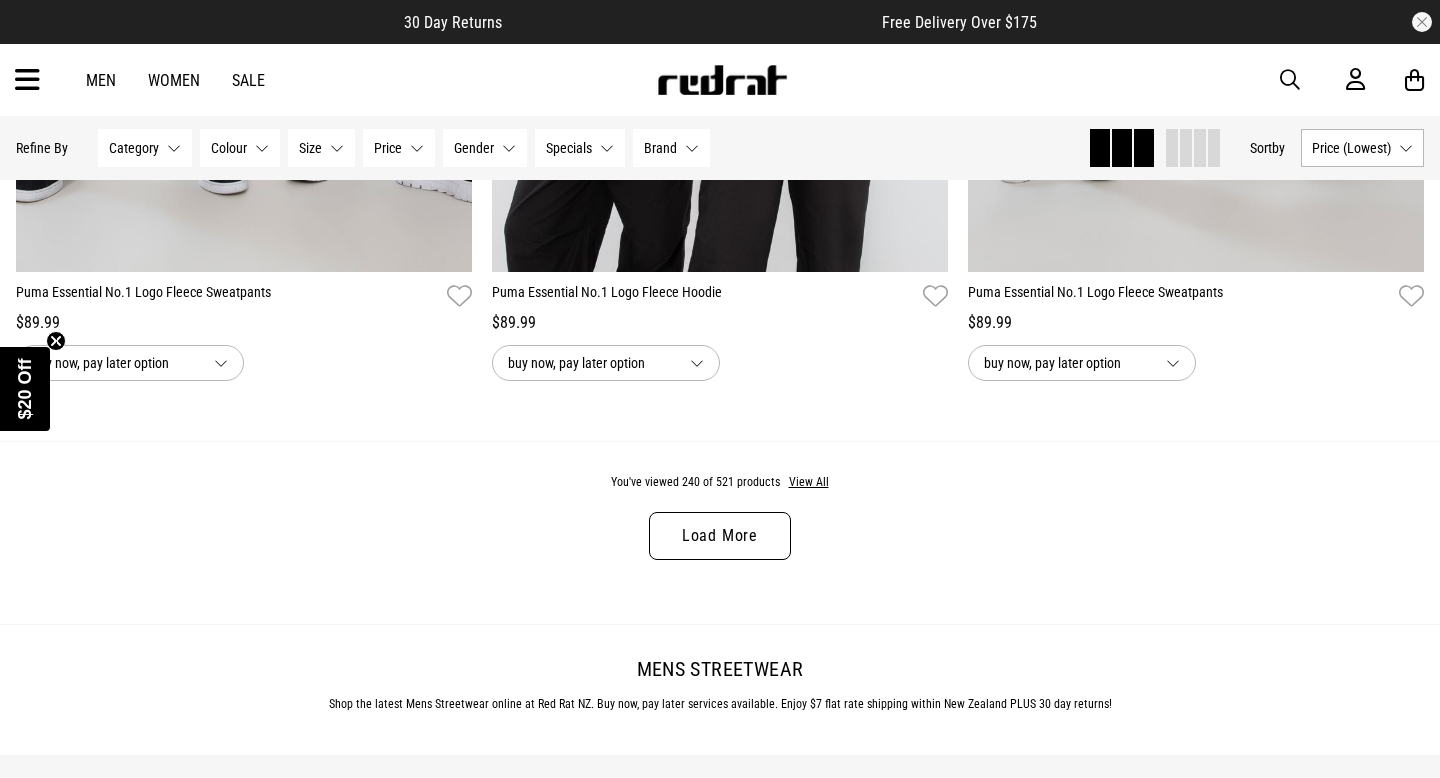 click on "Load More" at bounding box center [720, 536] 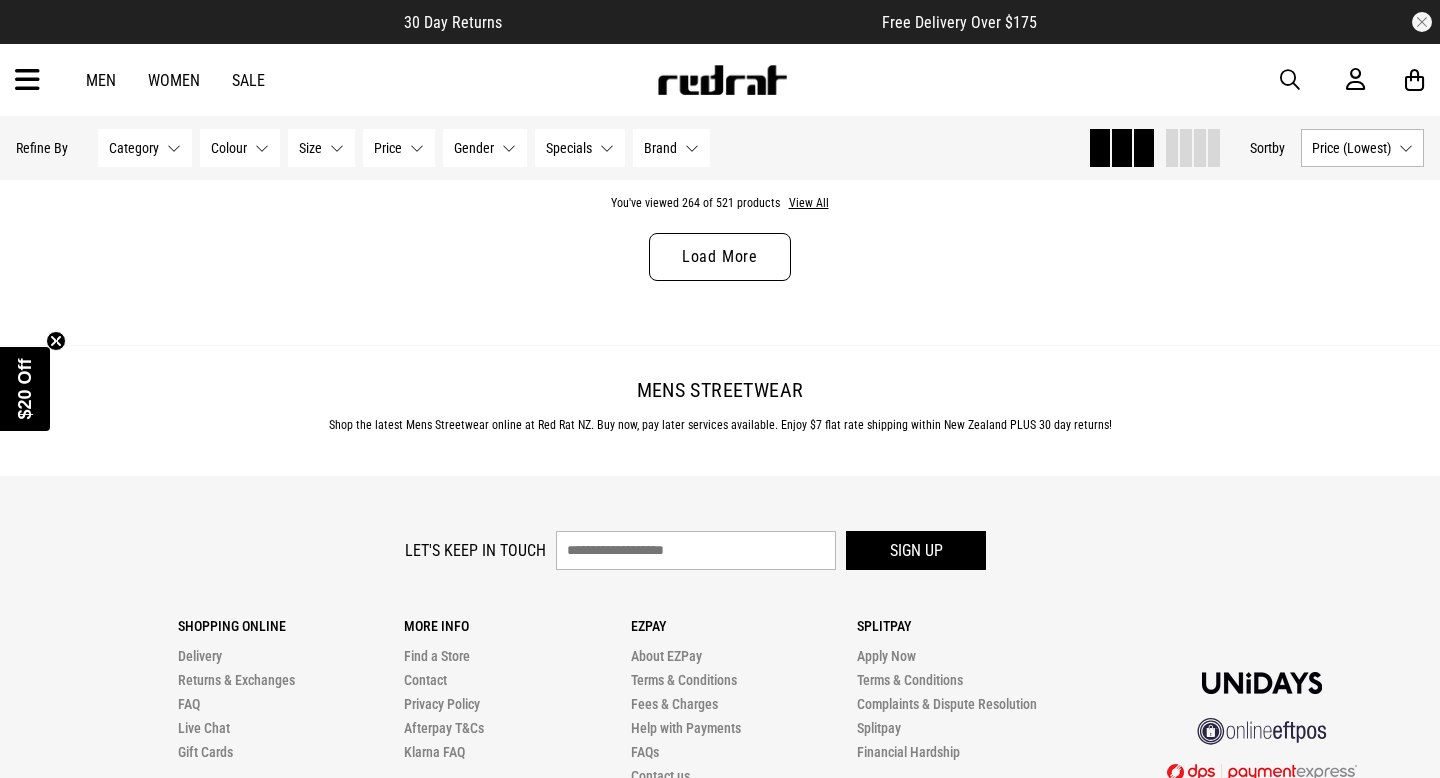 scroll, scrollTop: 69429, scrollLeft: 0, axis: vertical 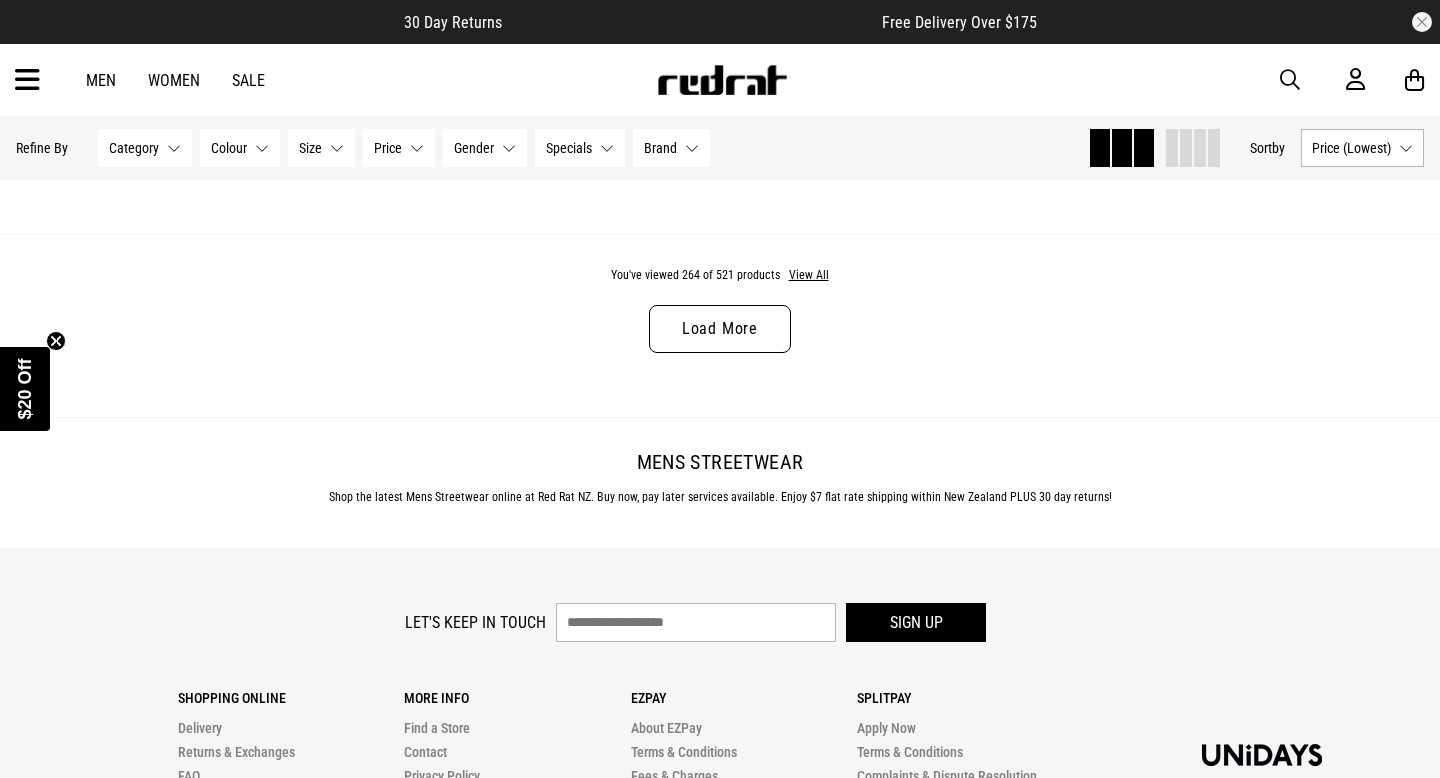 click on "Load More" at bounding box center [720, 329] 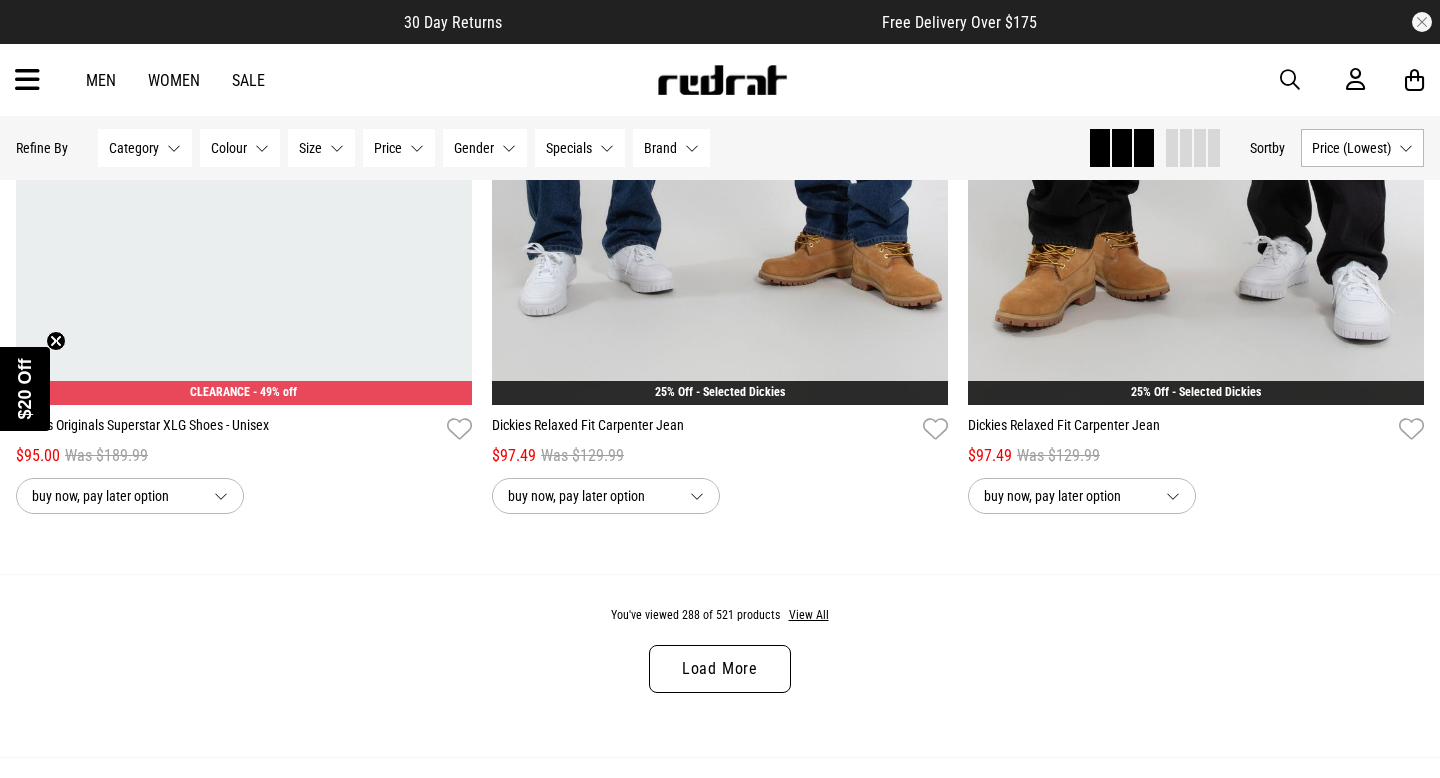 scroll, scrollTop: 75838, scrollLeft: 0, axis: vertical 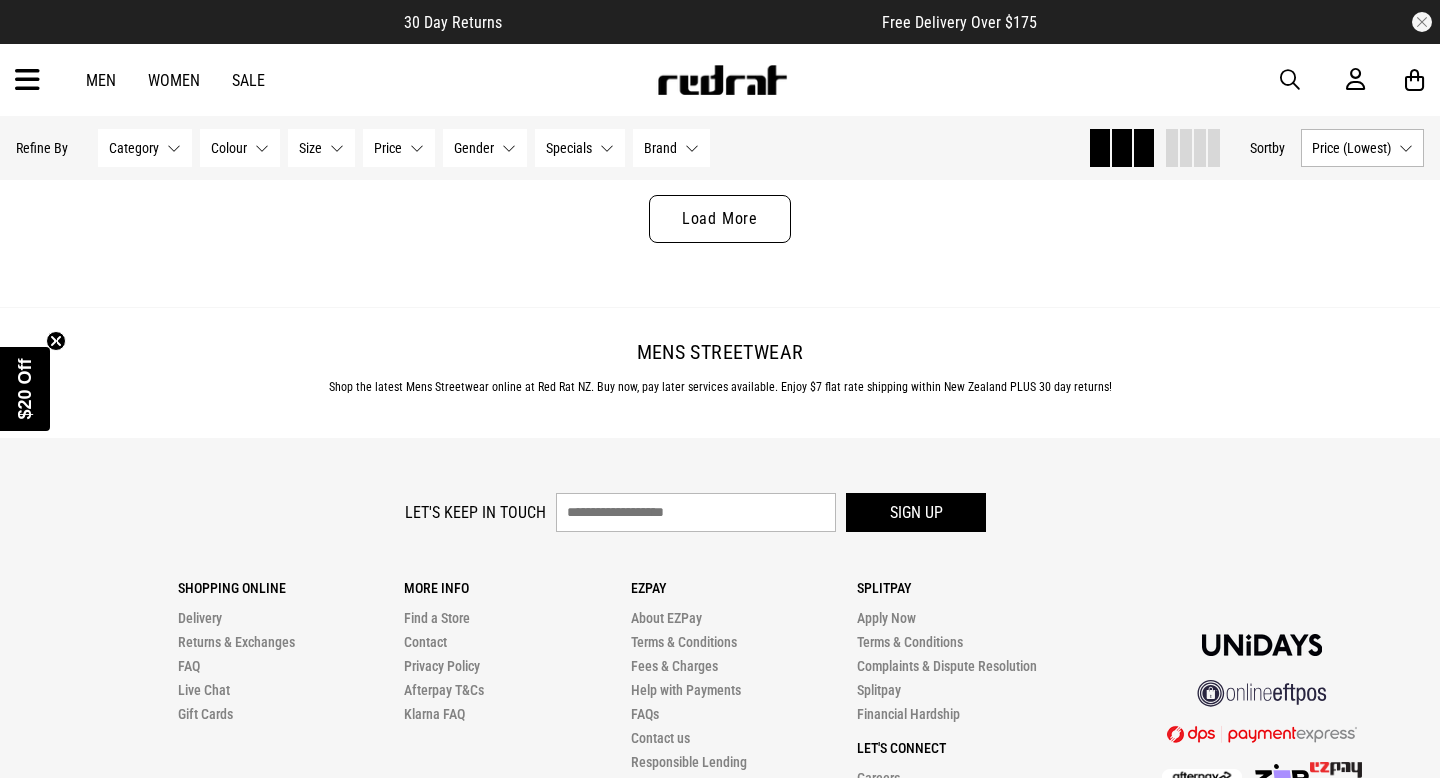 click on "Load More" at bounding box center [720, 219] 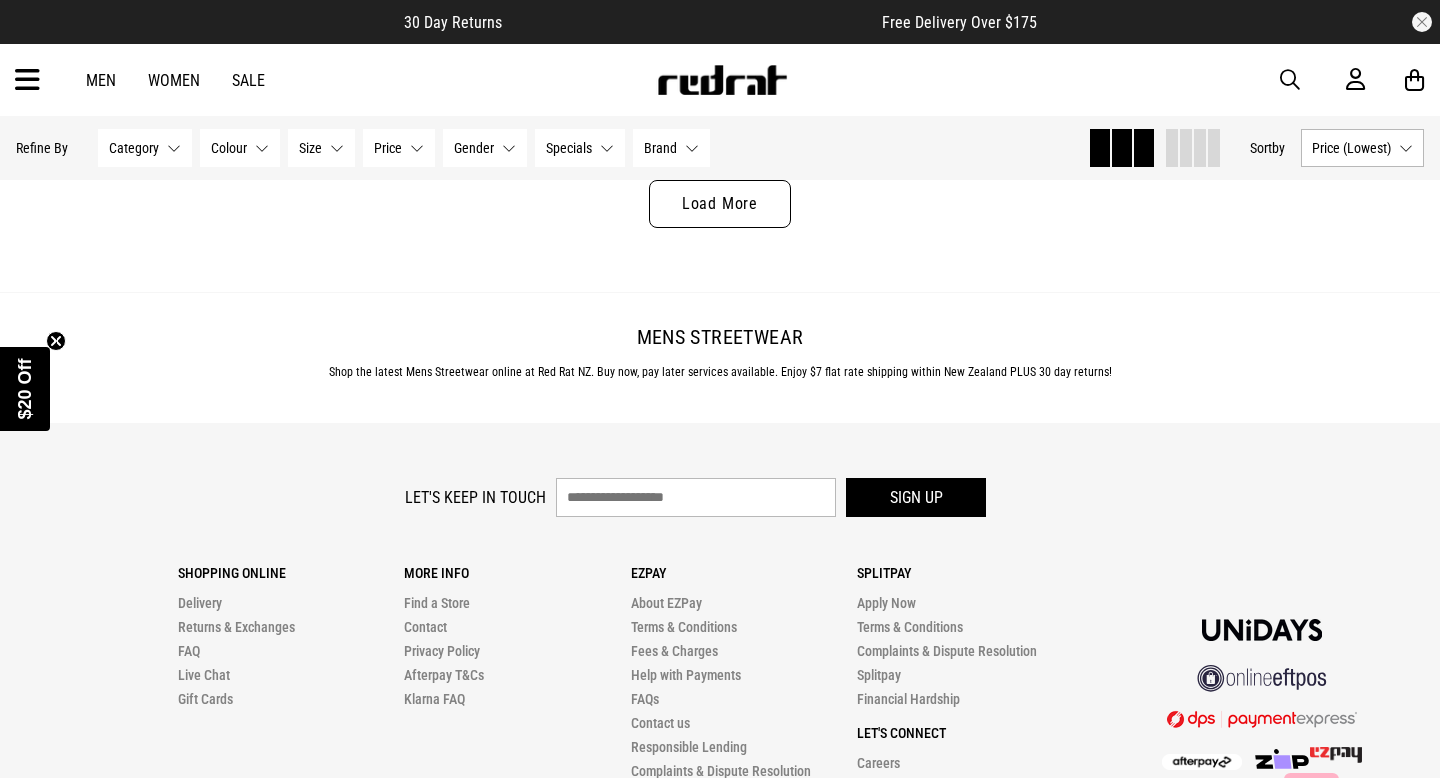 scroll, scrollTop: 81842, scrollLeft: 0, axis: vertical 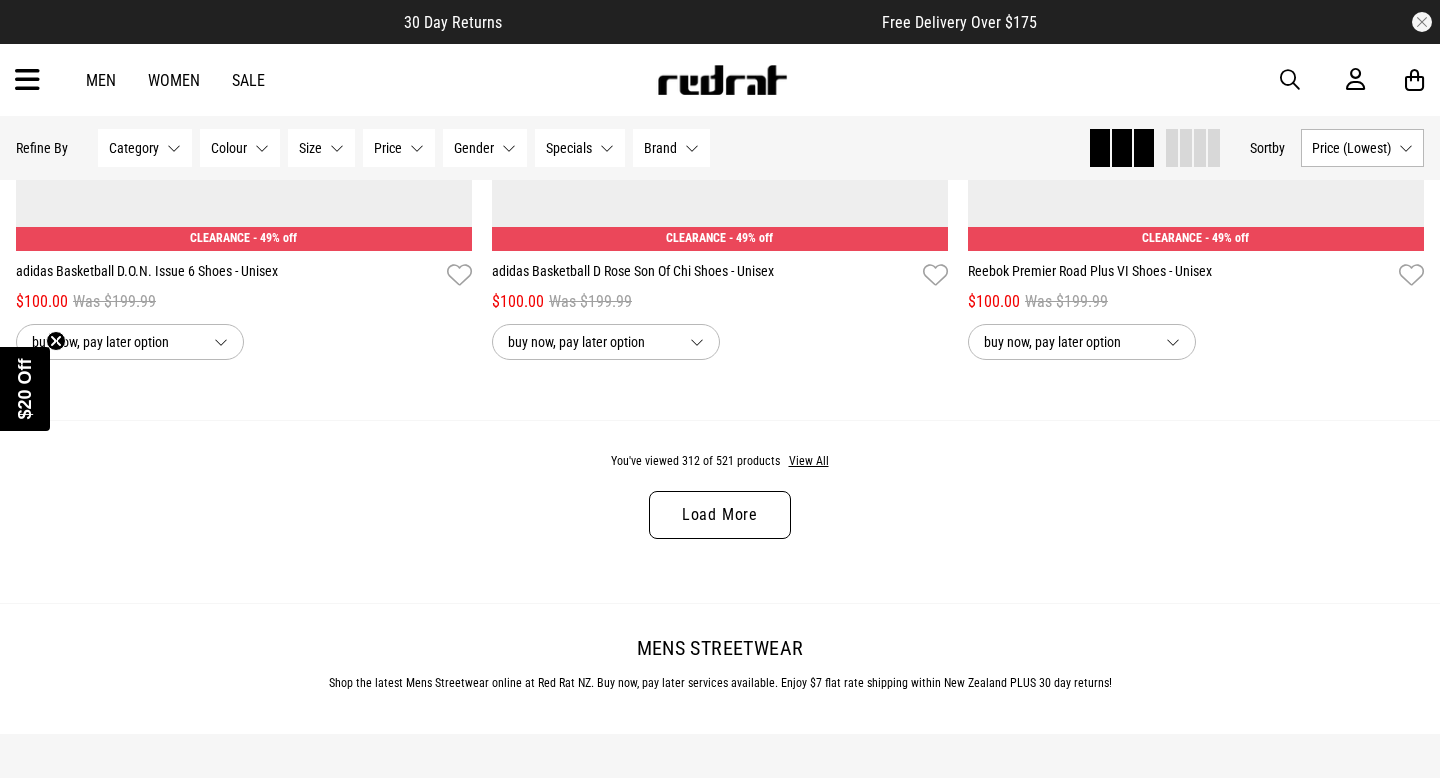 click on "Load More" at bounding box center [720, 515] 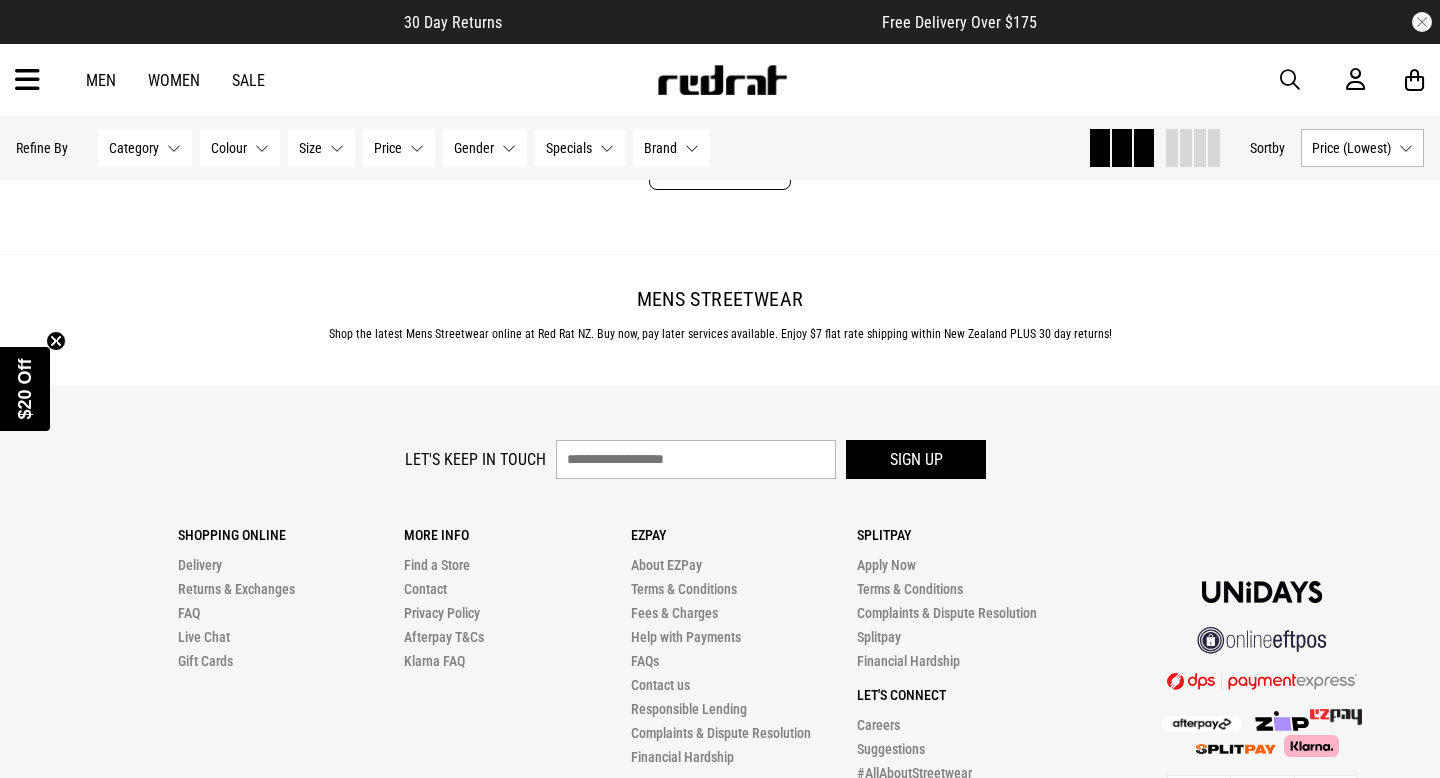 scroll, scrollTop: 88259, scrollLeft: 0, axis: vertical 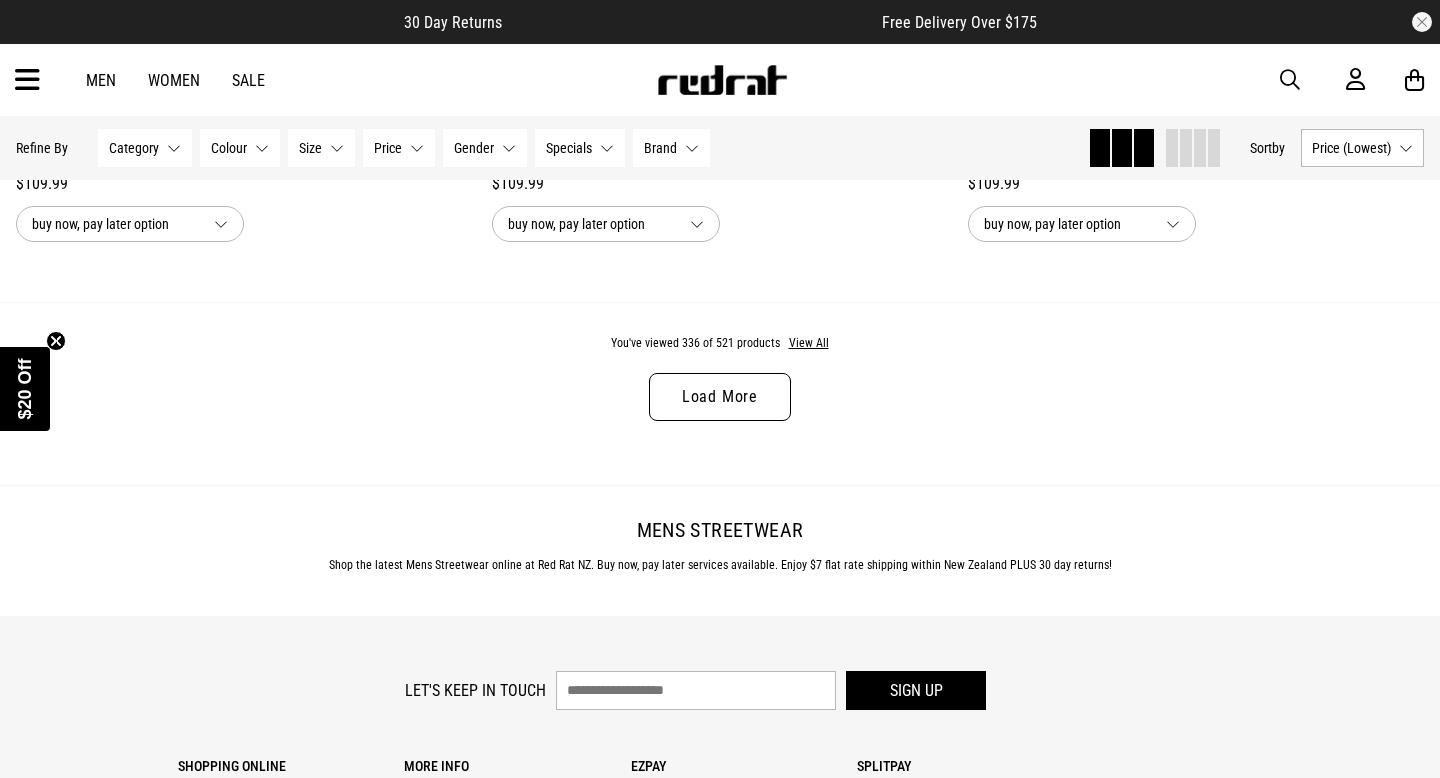 click on "You've viewed 336 of 521 products  View All" at bounding box center (720, 344) 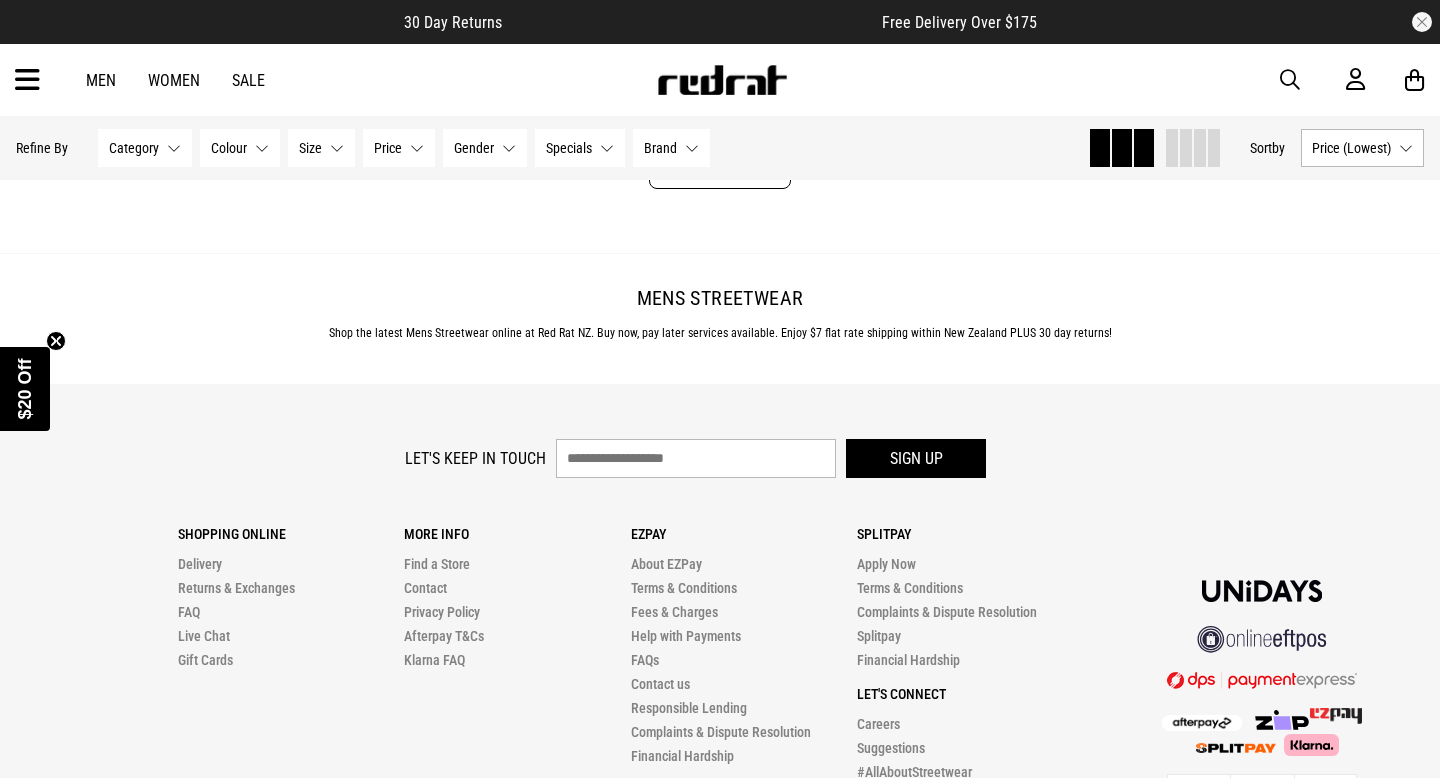 scroll, scrollTop: 94606, scrollLeft: 0, axis: vertical 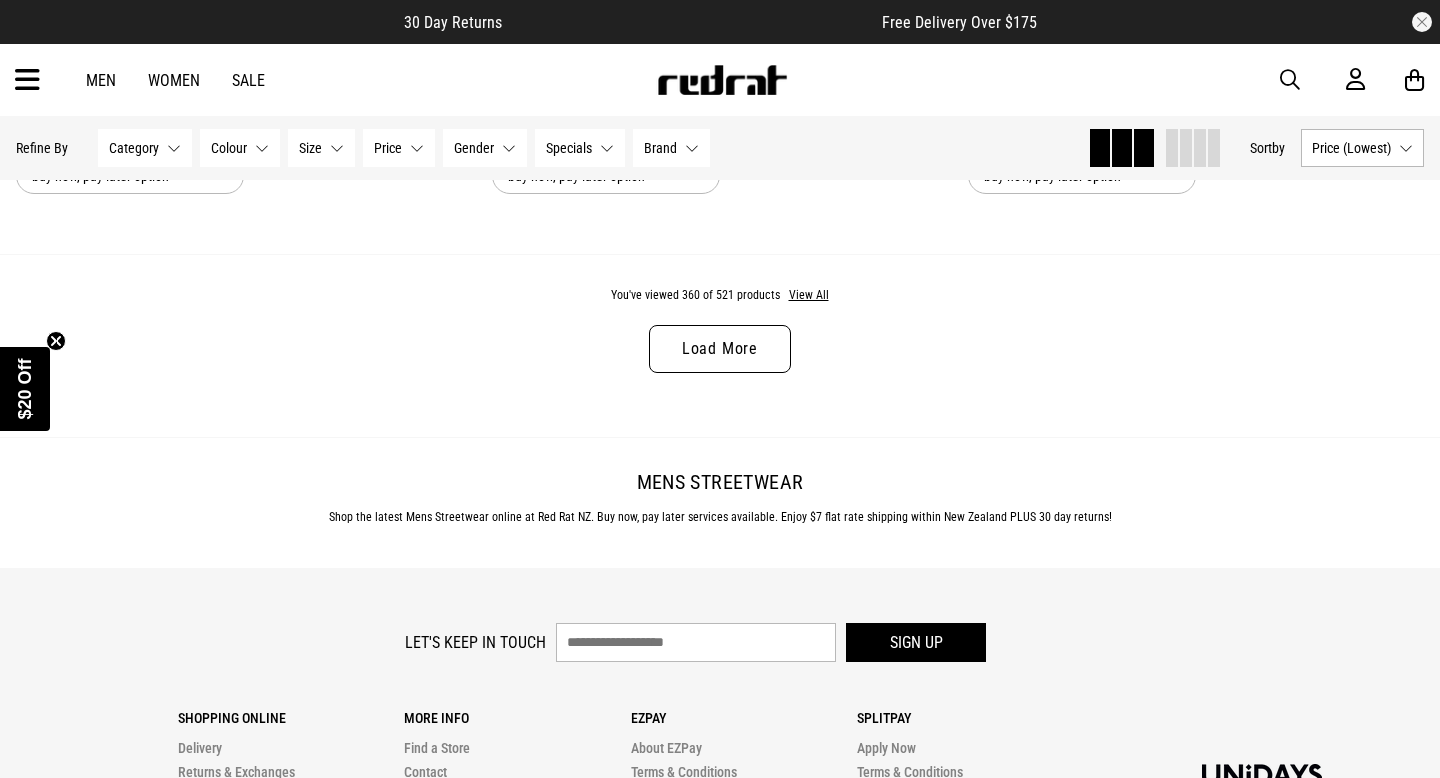 click on "Load More" at bounding box center (720, 349) 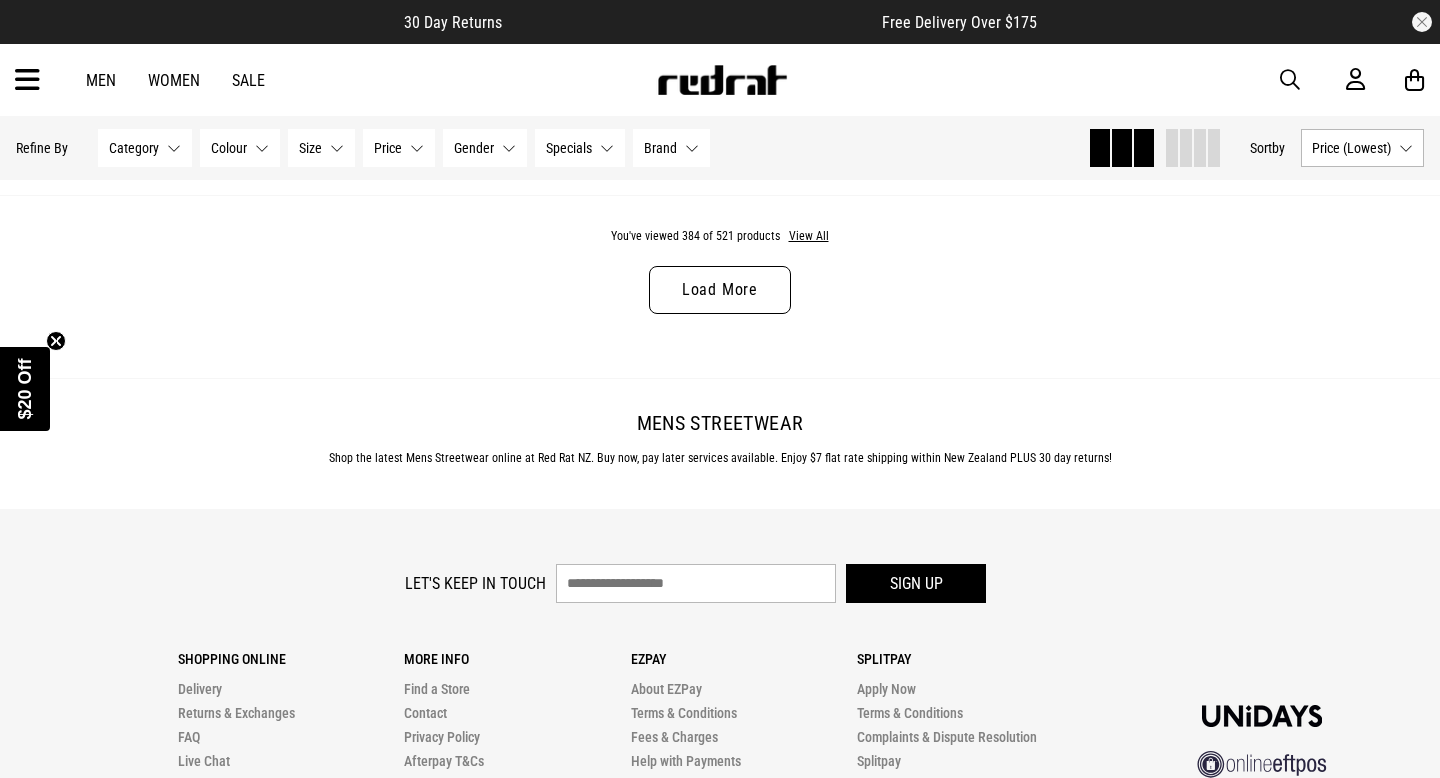 scroll, scrollTop: 100965, scrollLeft: 0, axis: vertical 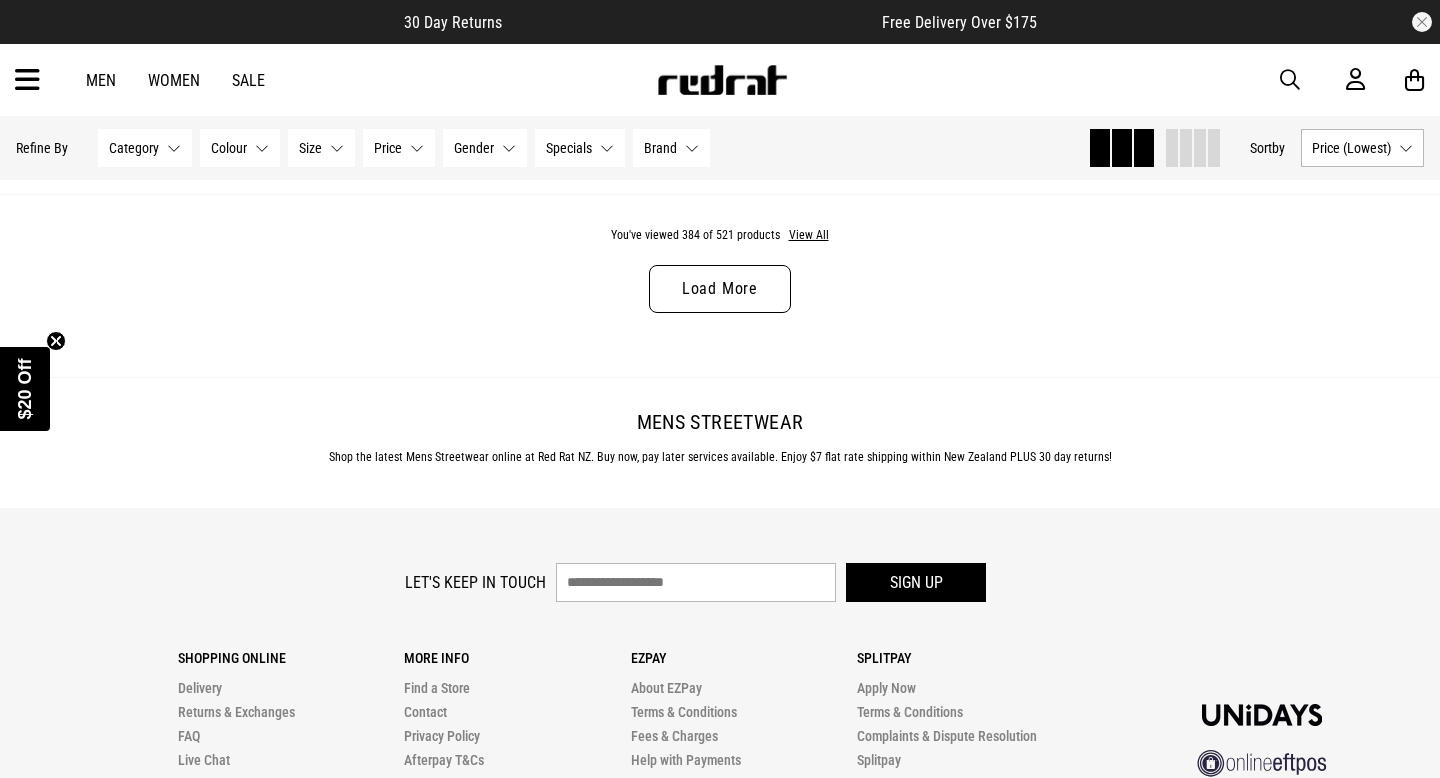 click on "Load More" at bounding box center (720, 289) 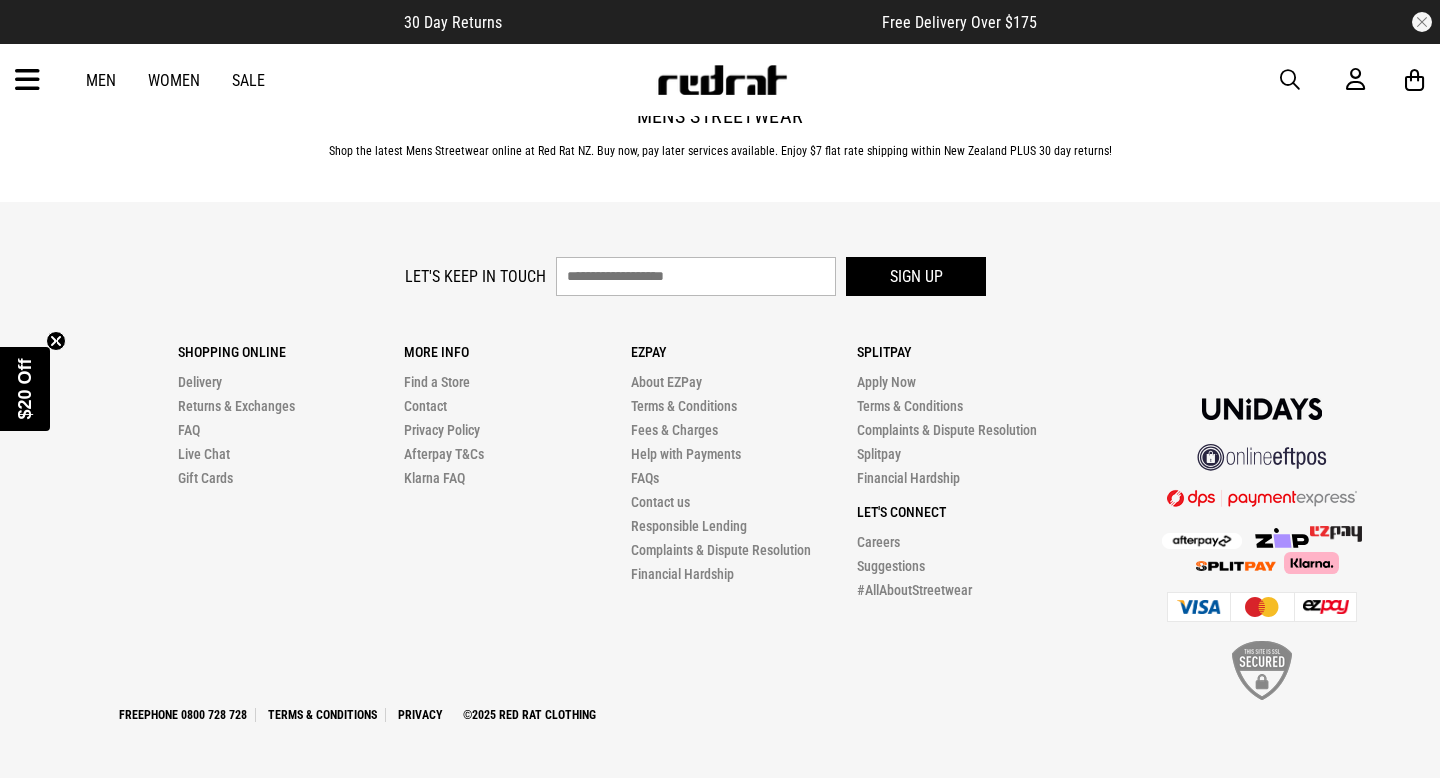 scroll, scrollTop: 106921, scrollLeft: 0, axis: vertical 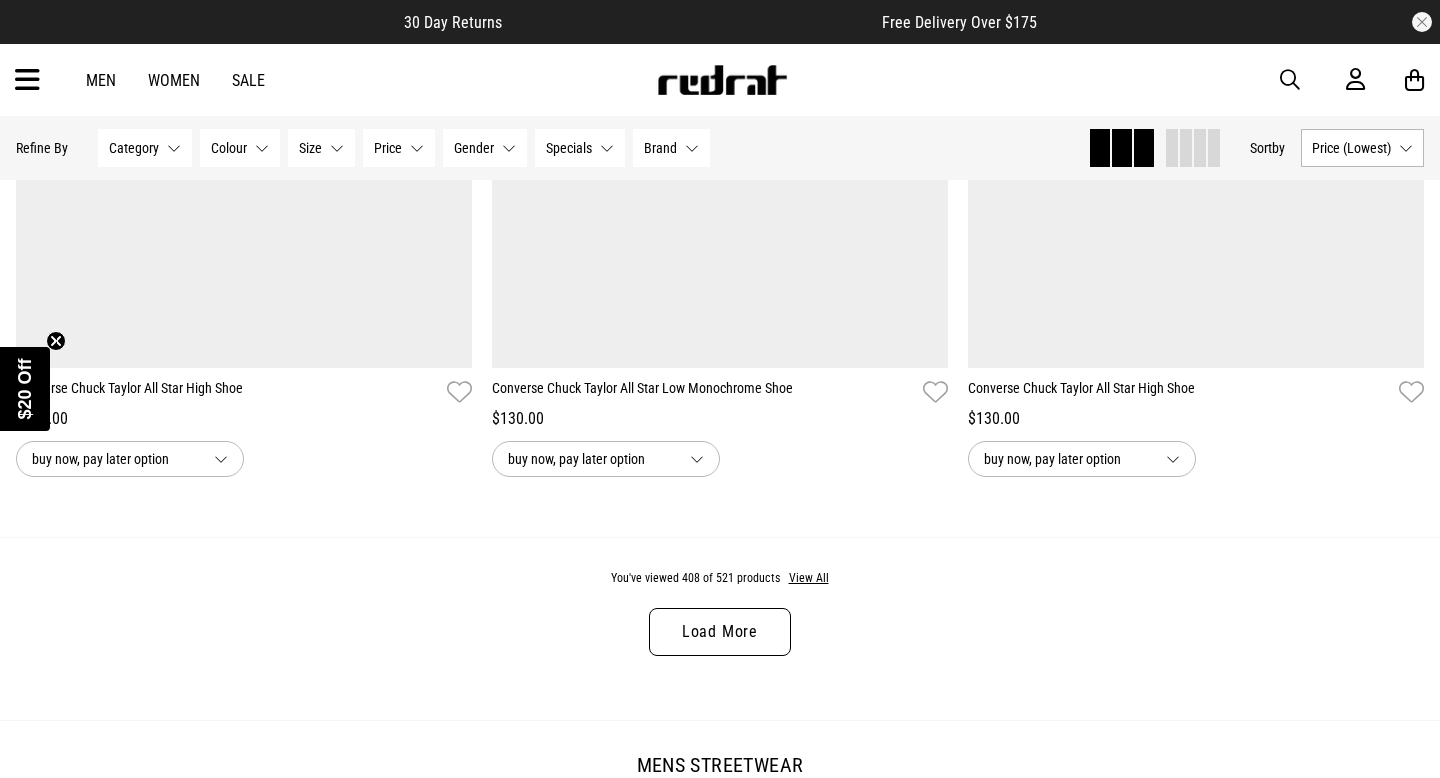 click on "Load More" at bounding box center (720, 632) 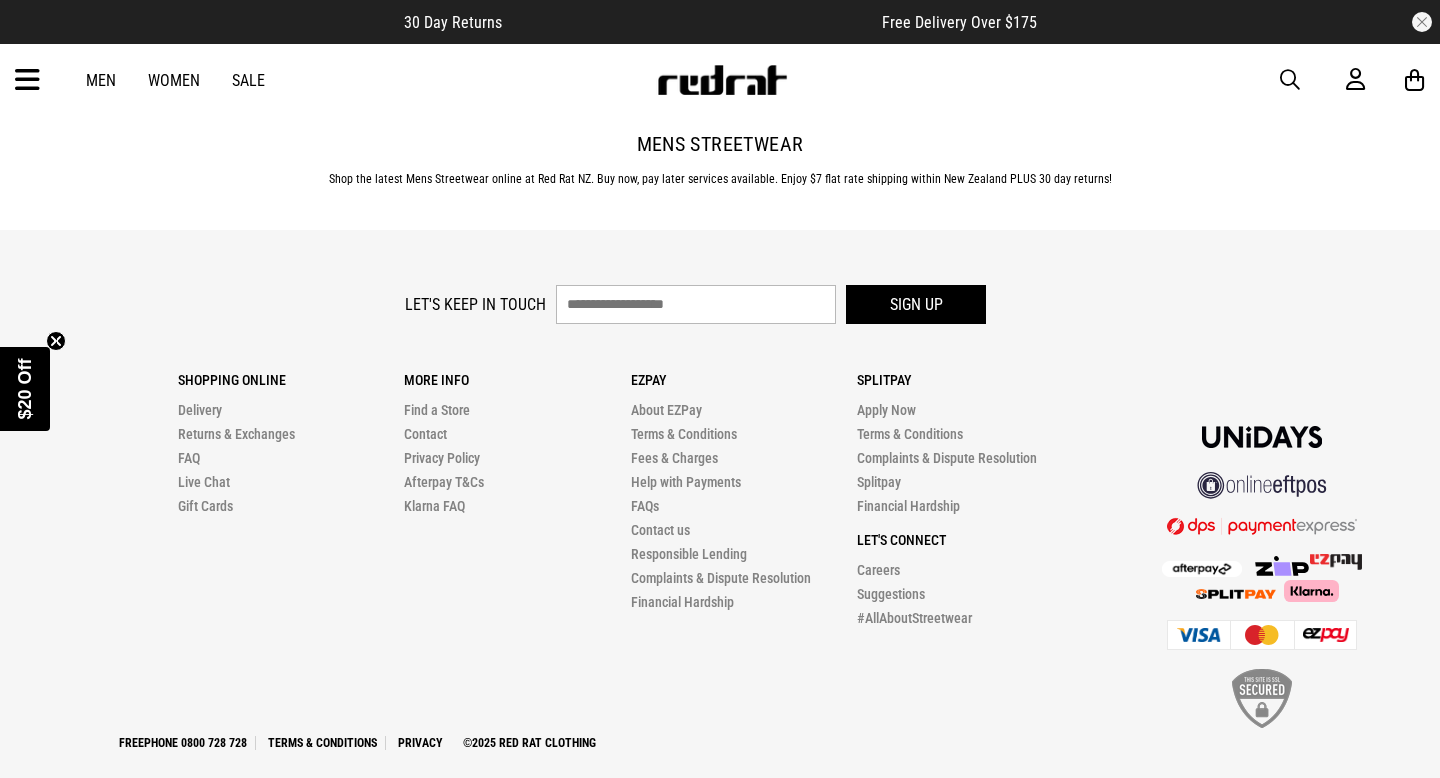 scroll, scrollTop: 113871, scrollLeft: 0, axis: vertical 